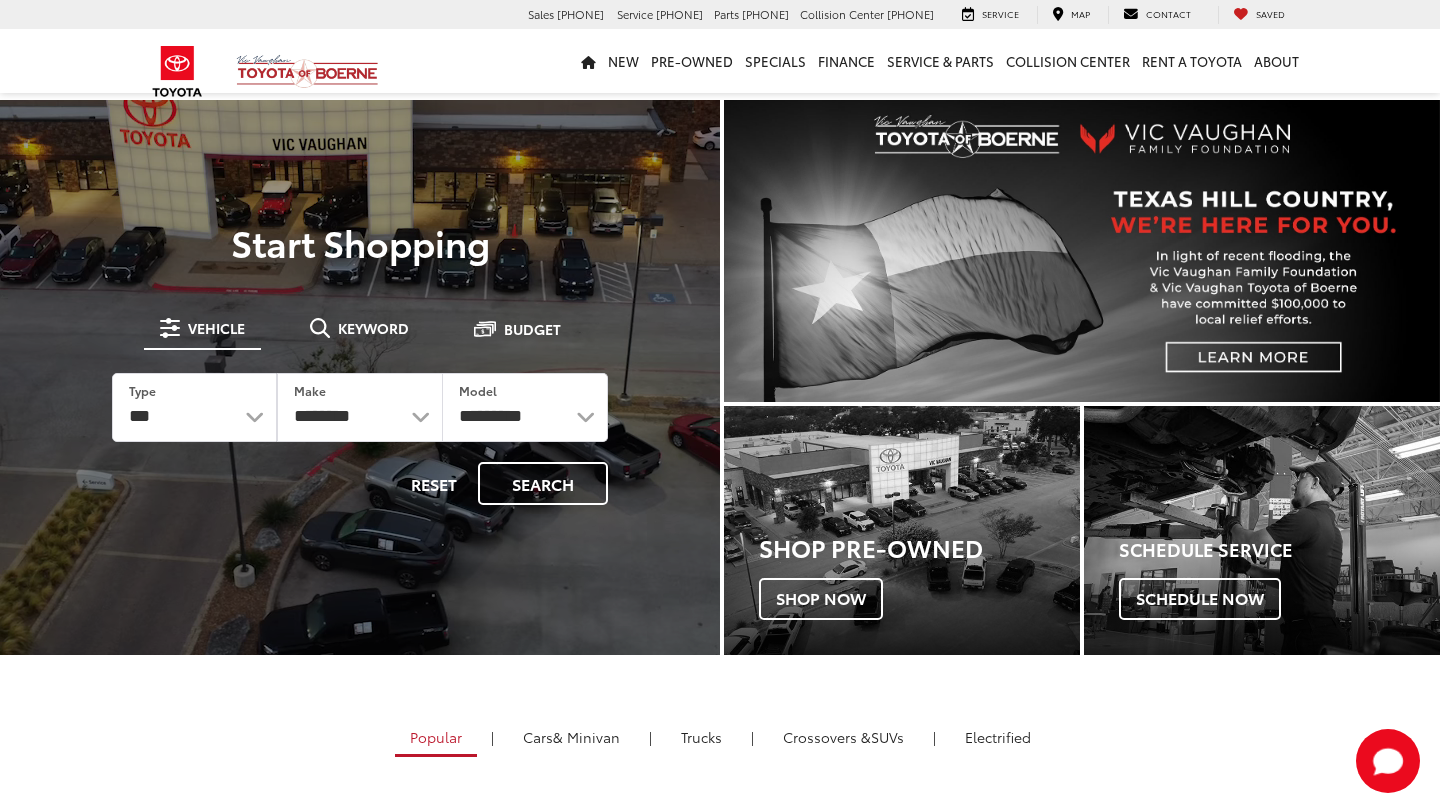 scroll, scrollTop: 0, scrollLeft: 0, axis: both 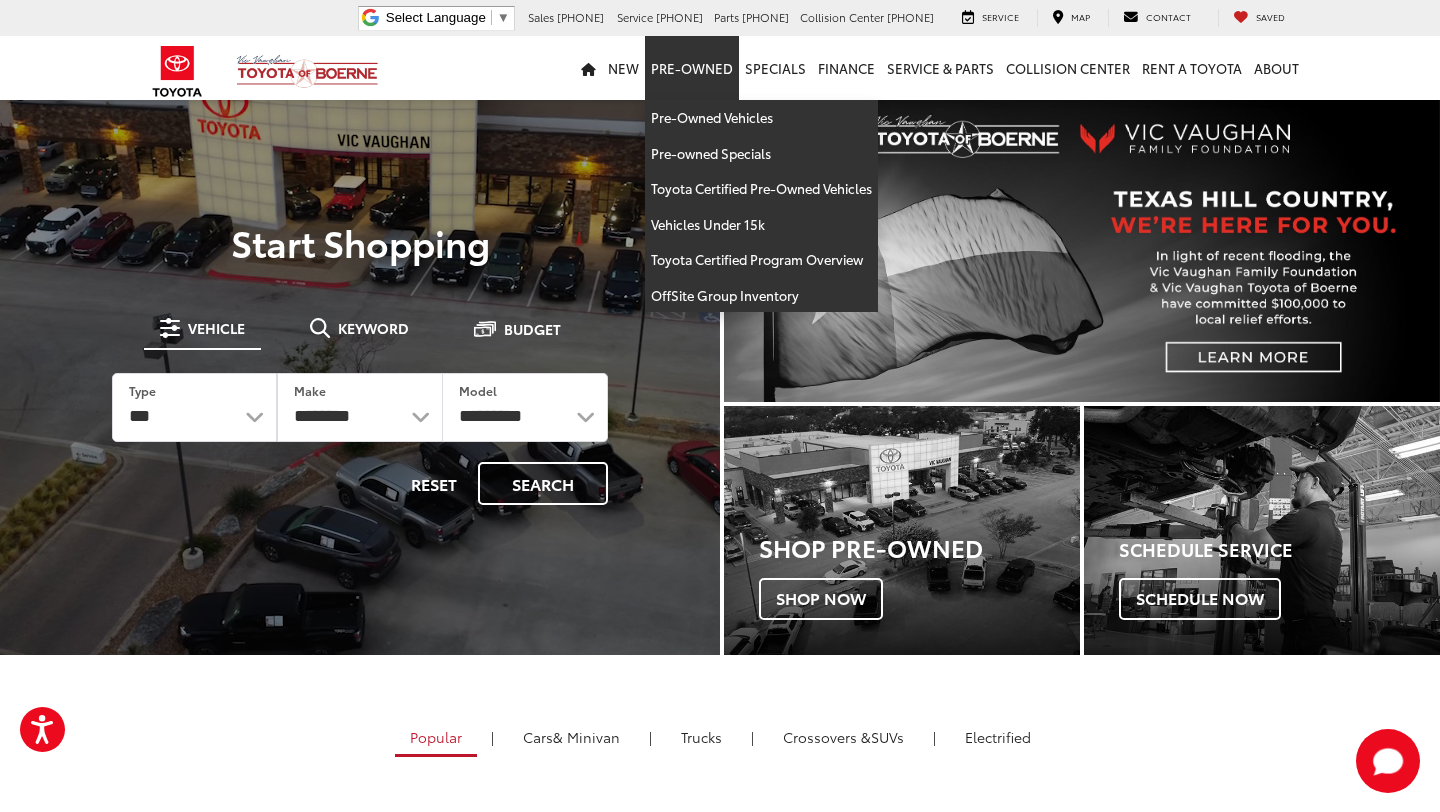 click on "Pre-Owned" at bounding box center [692, 68] 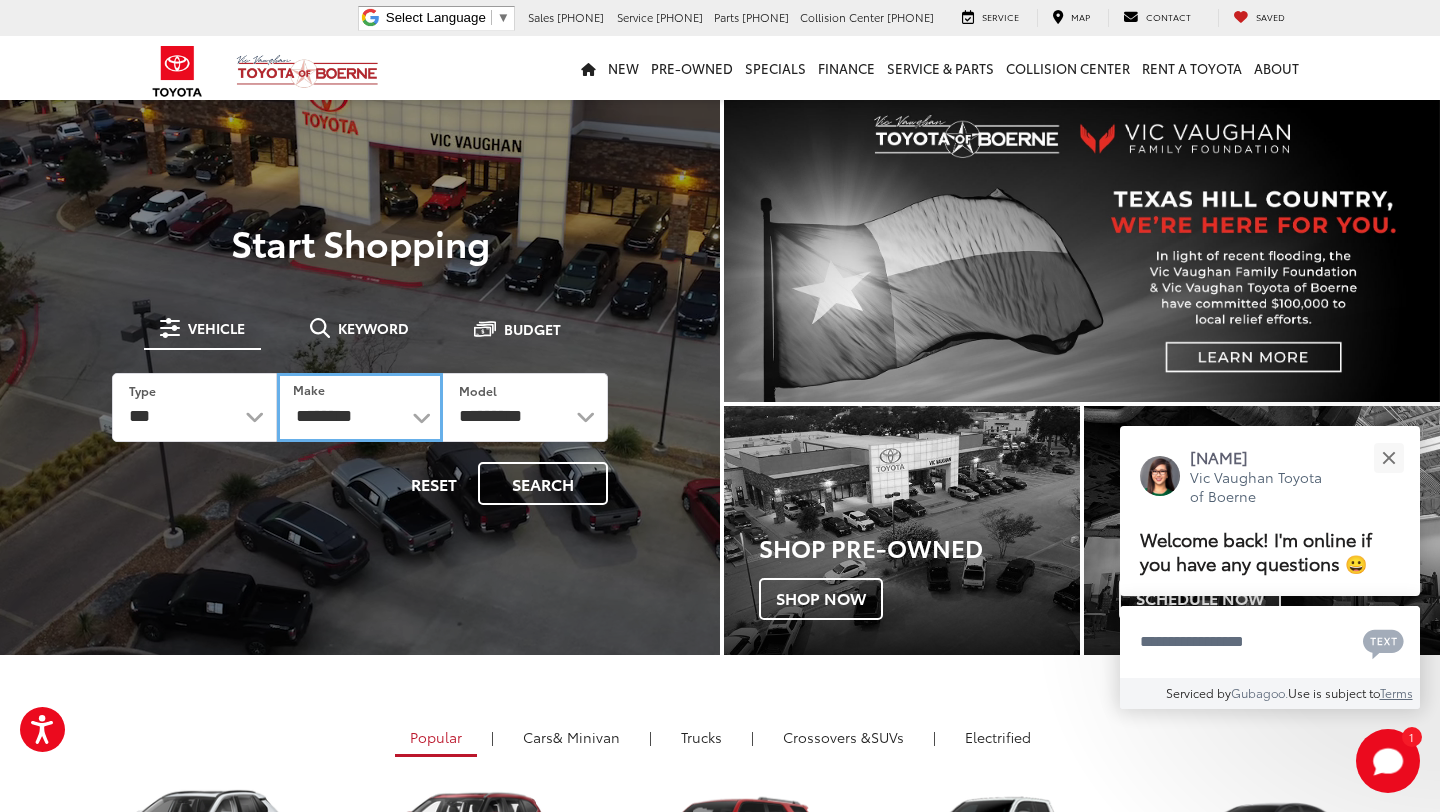 click on "**********" at bounding box center [359, 407] 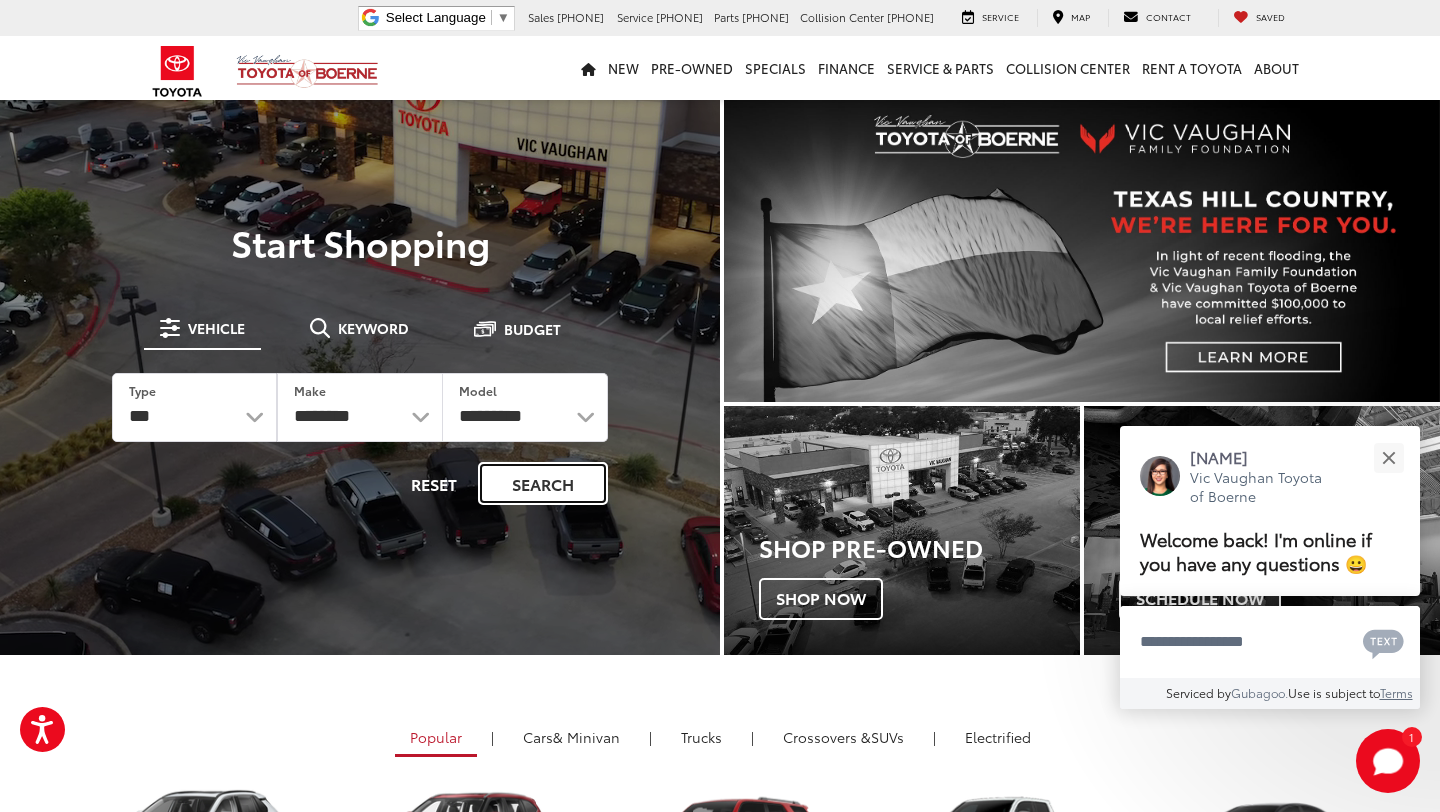 click on "Search" at bounding box center [543, 483] 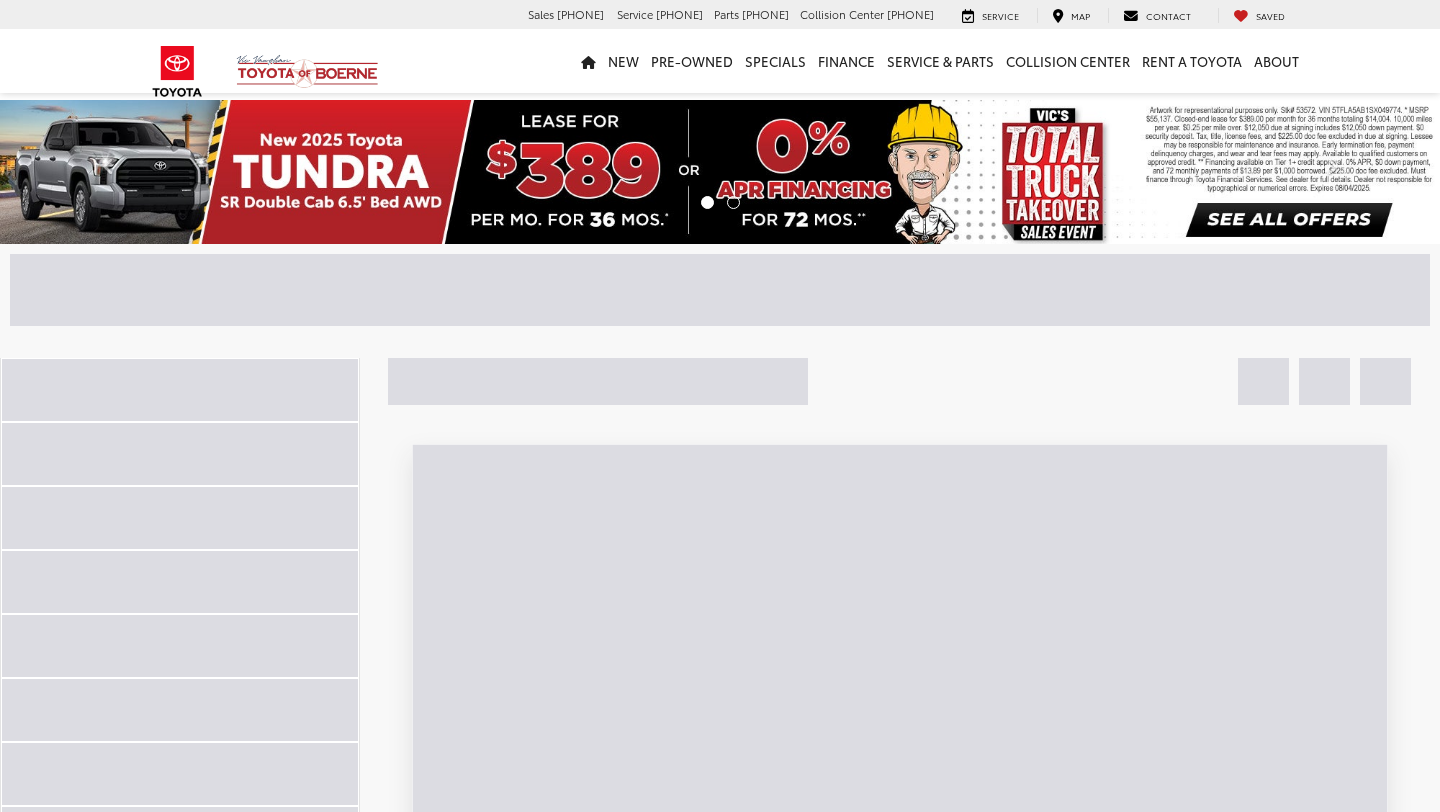 scroll, scrollTop: 0, scrollLeft: 0, axis: both 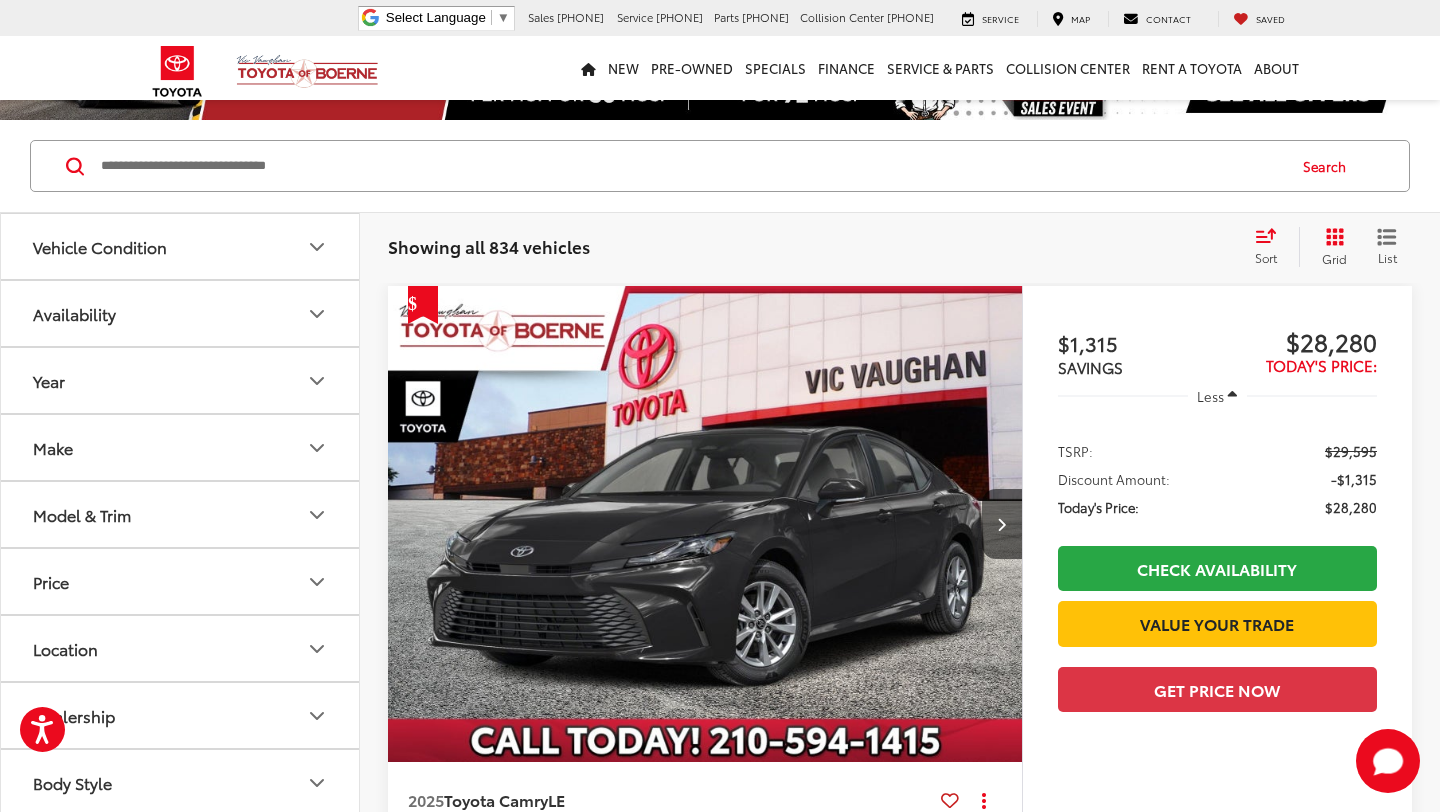 click on "Price" at bounding box center [181, 581] 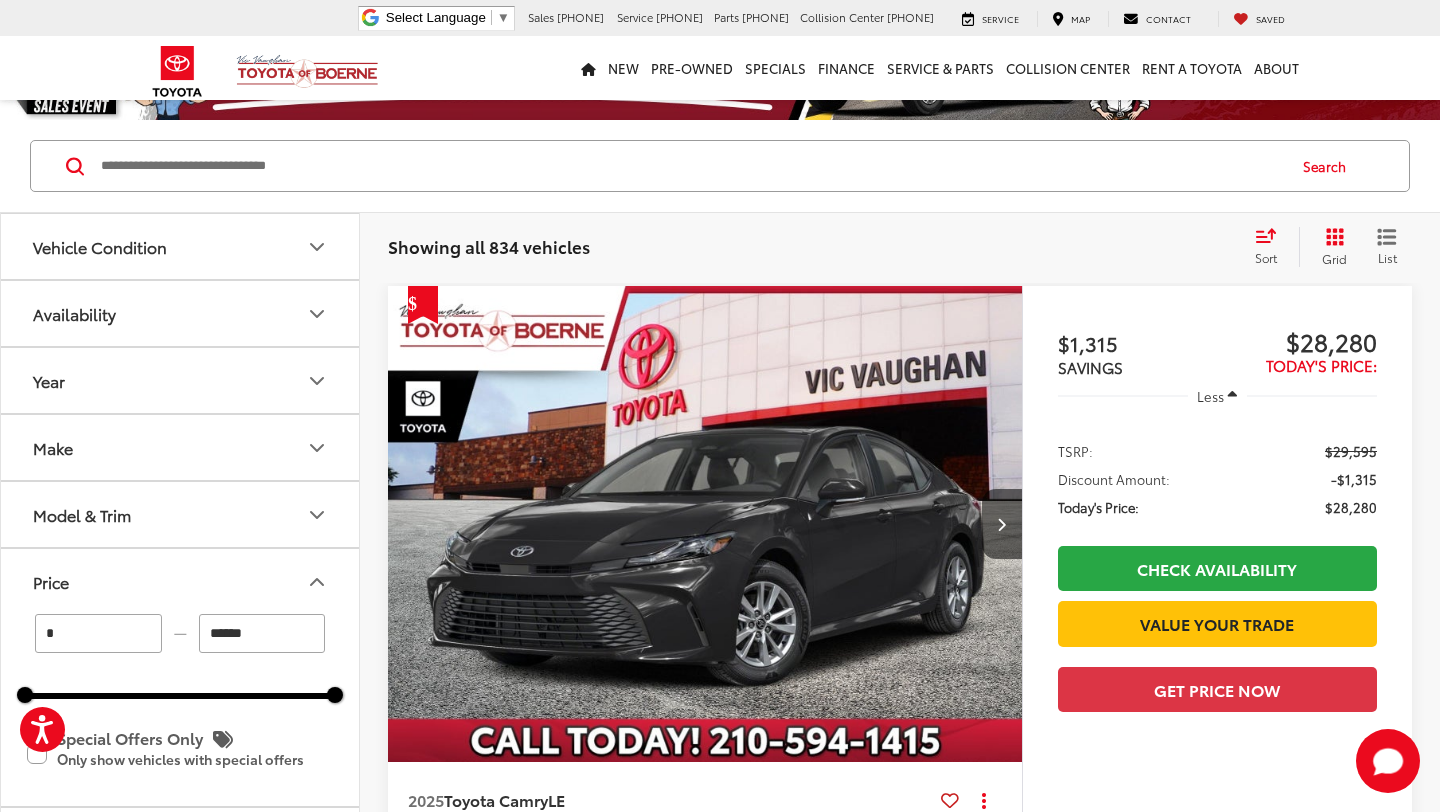 click on "******" at bounding box center (262, 633) 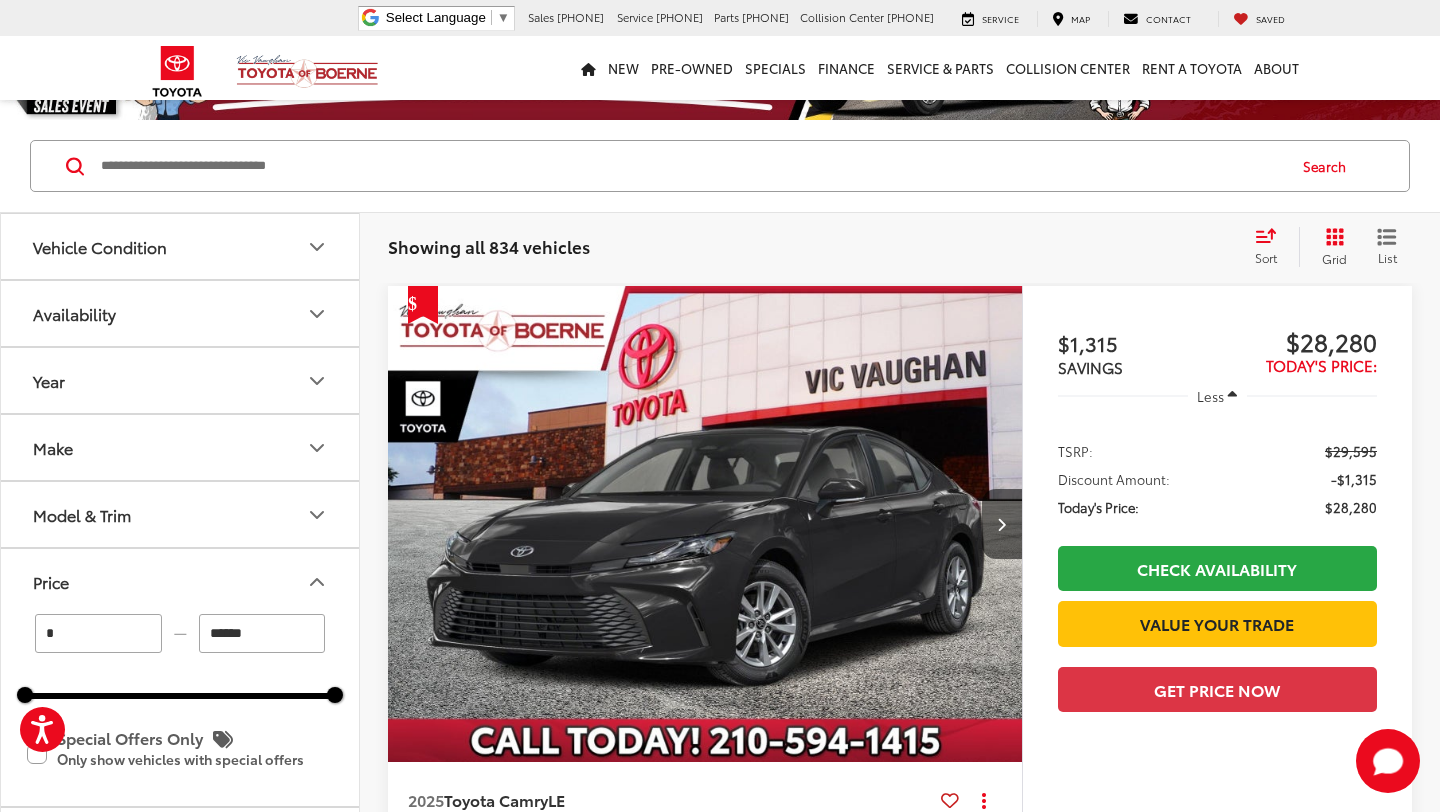 click on "******" at bounding box center [262, 633] 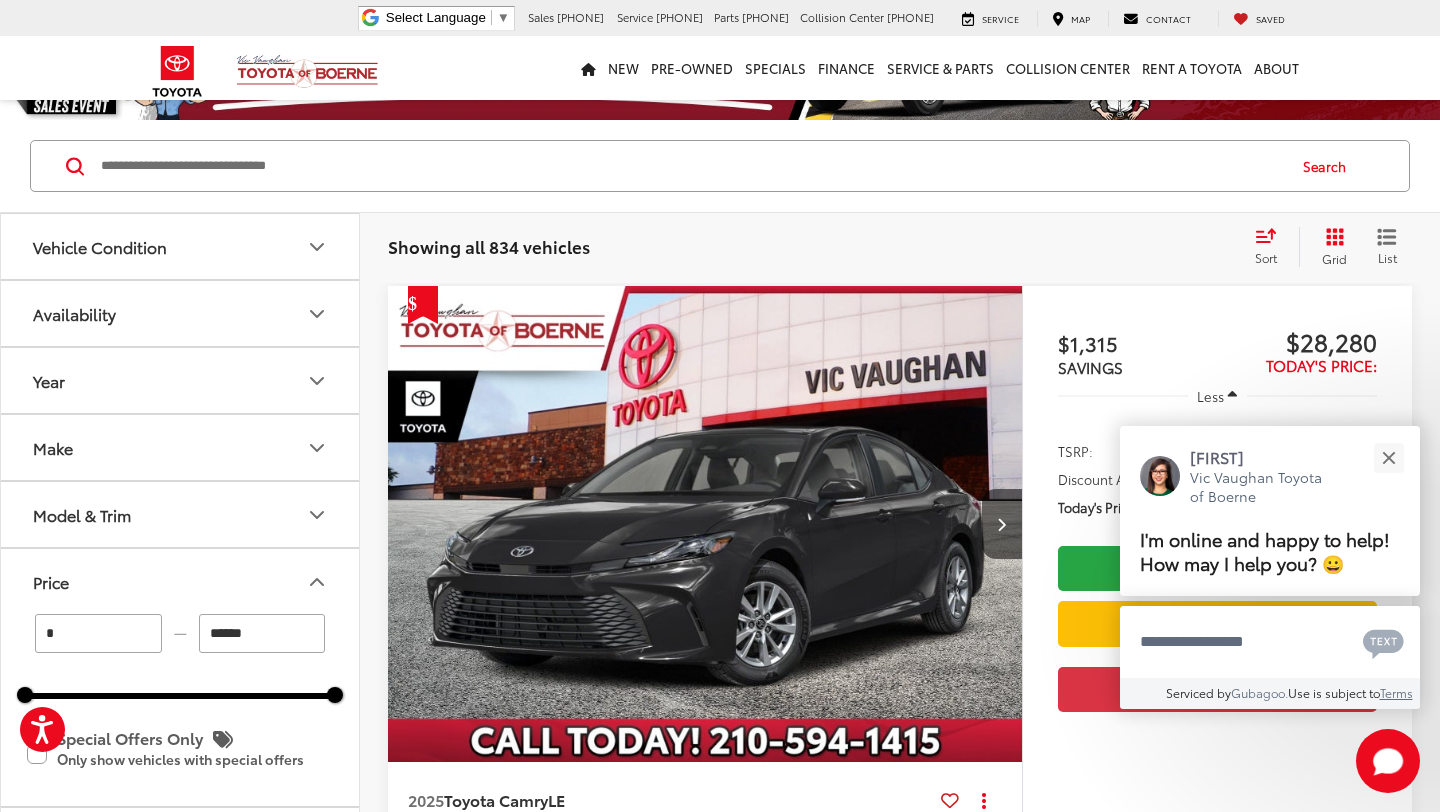 click on "******" at bounding box center [262, 633] 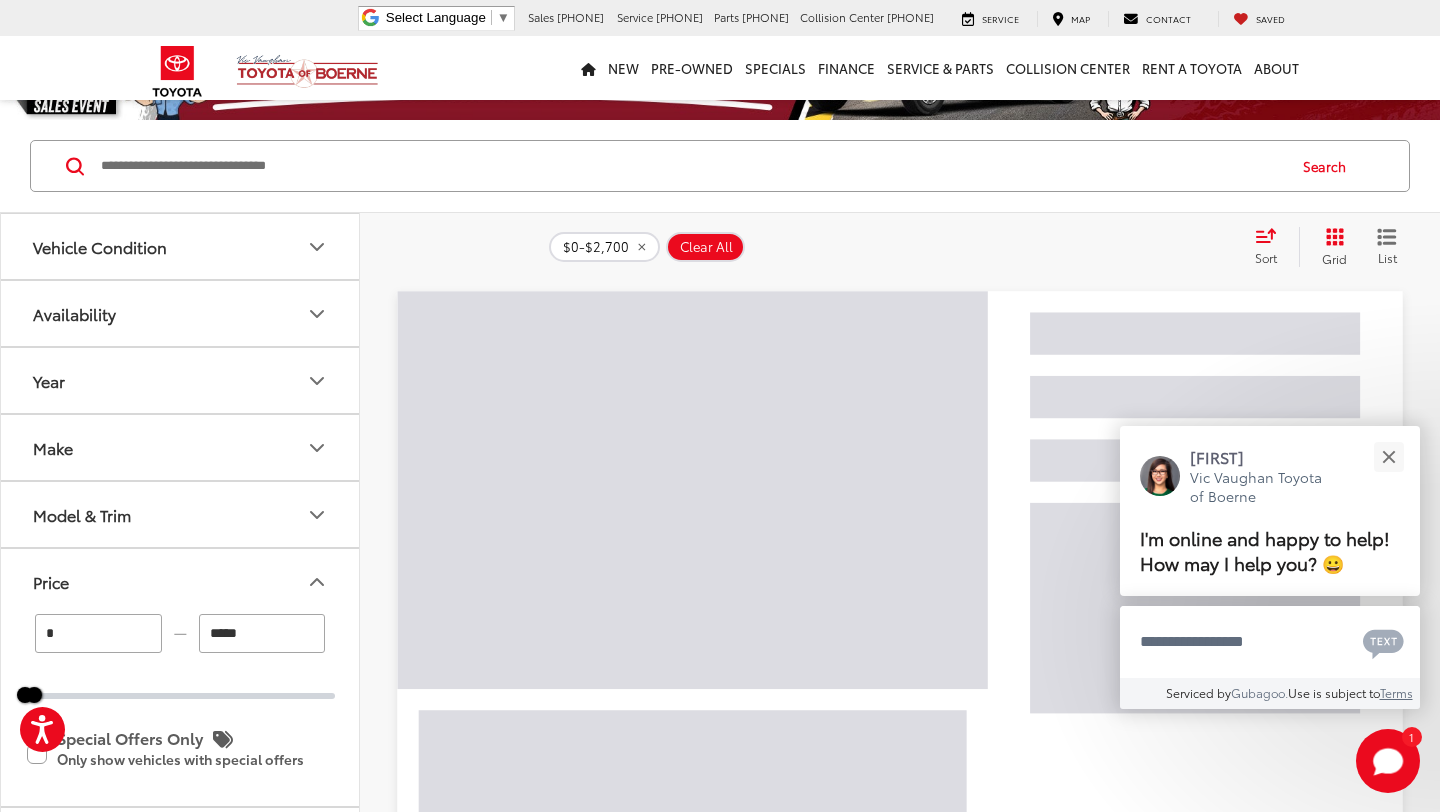 scroll, scrollTop: 0, scrollLeft: 0, axis: both 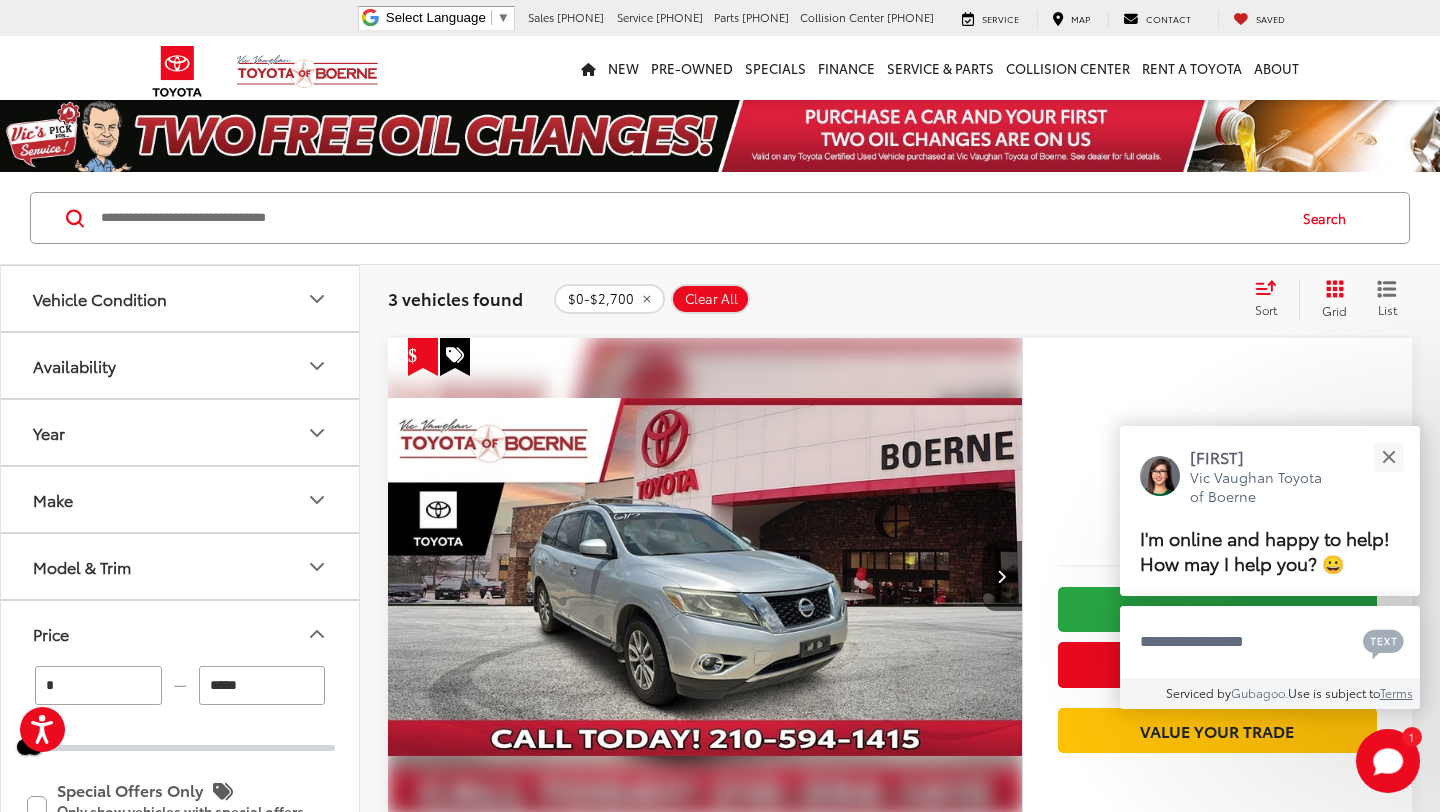 click on "*****" at bounding box center (262, 685) 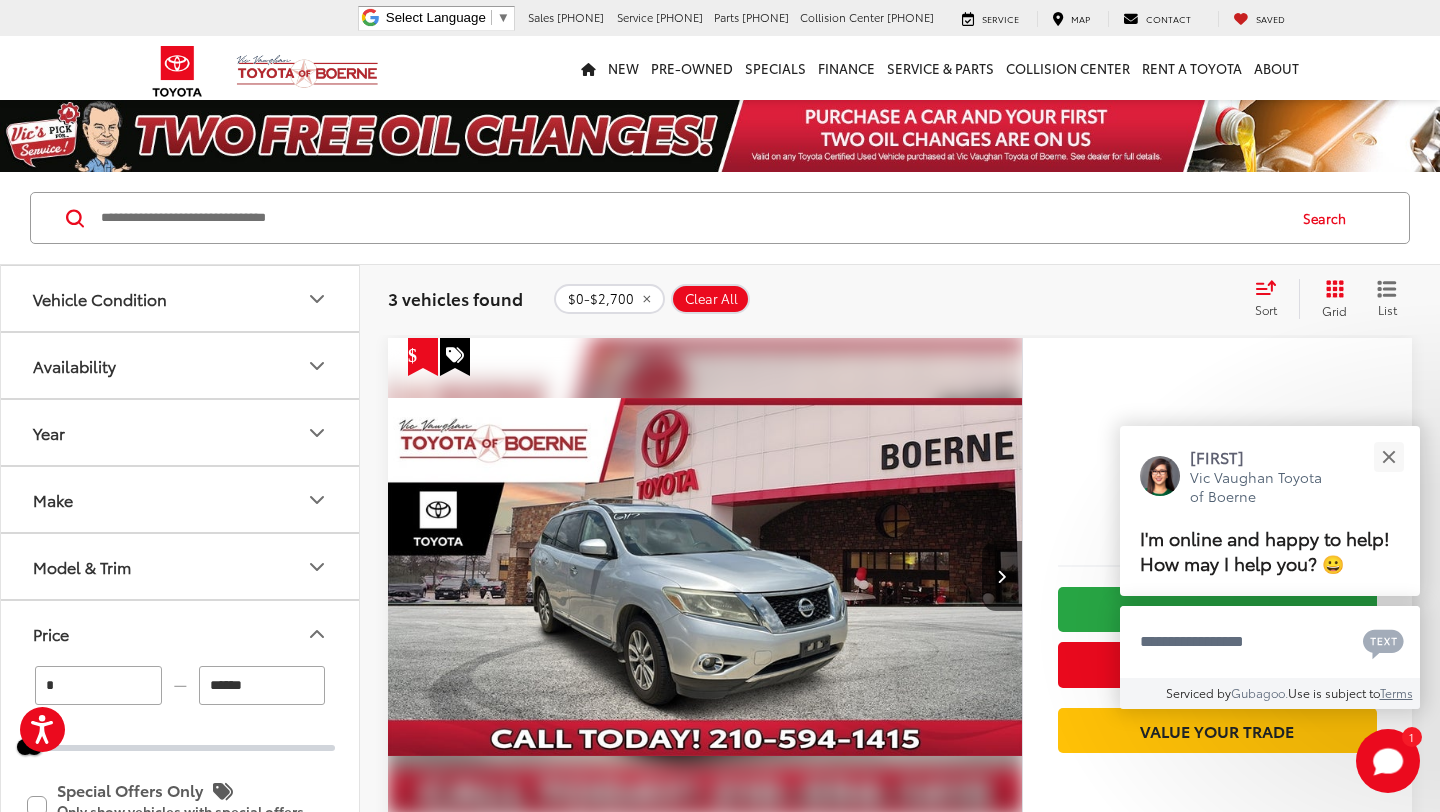 type on "******" 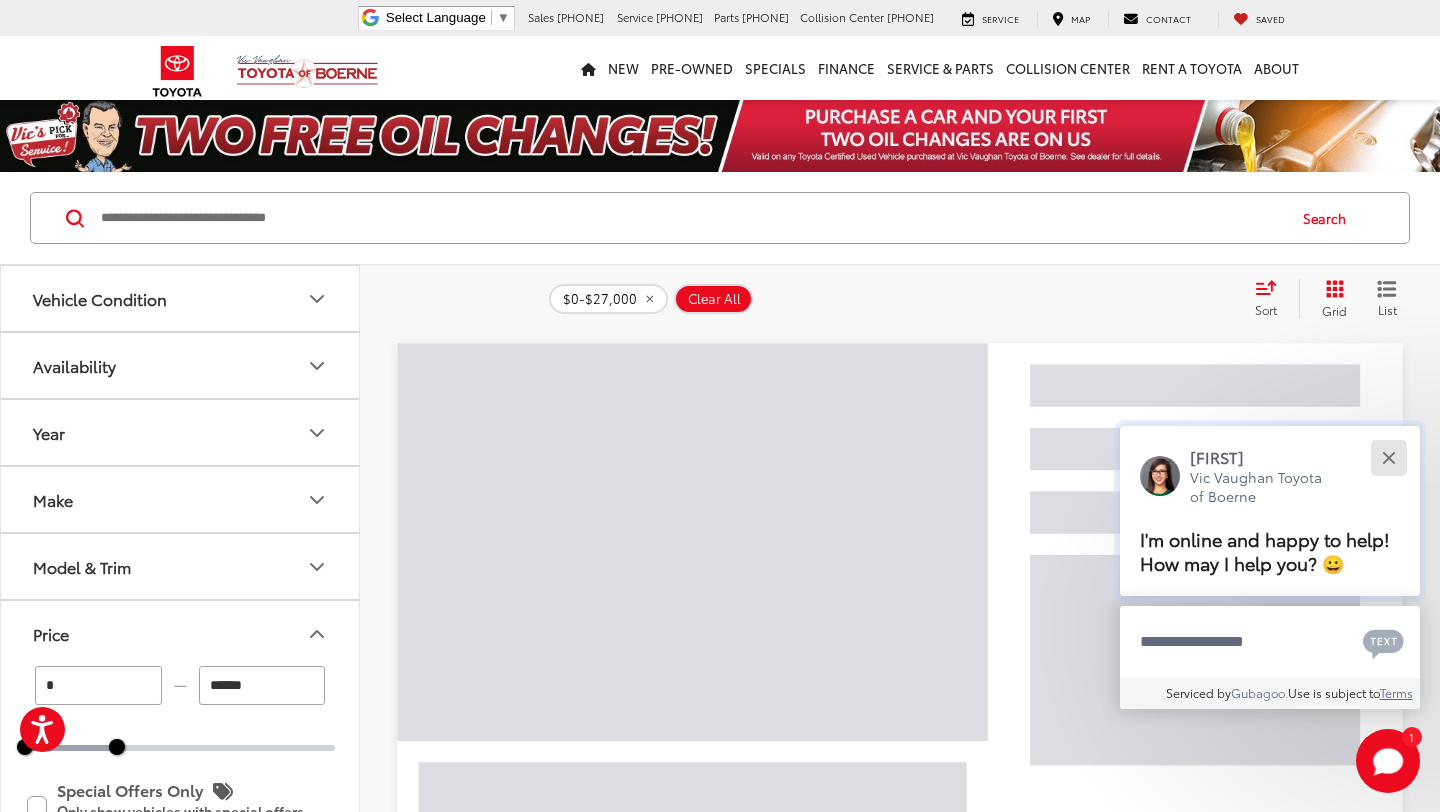 click at bounding box center [1388, 457] 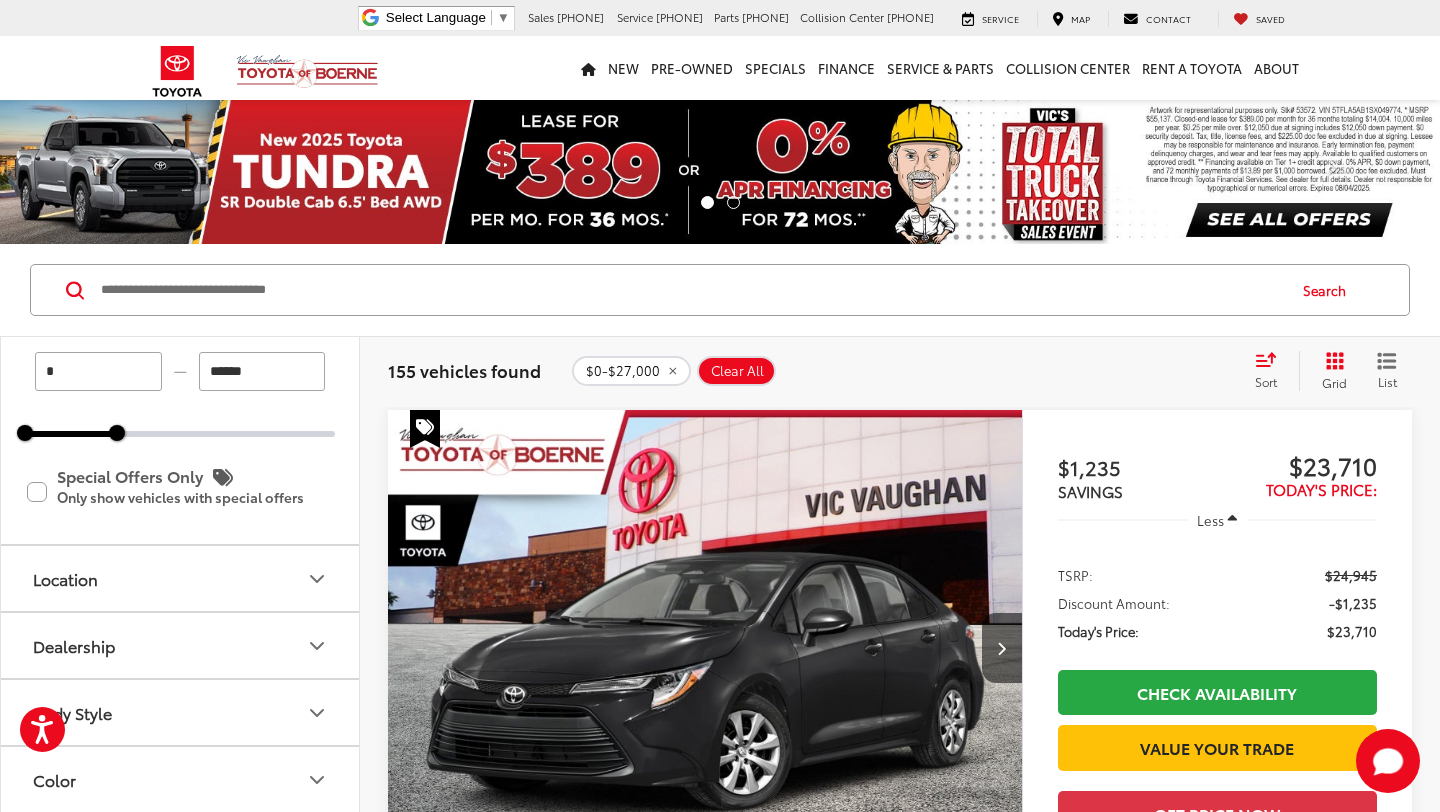scroll, scrollTop: 257, scrollLeft: 0, axis: vertical 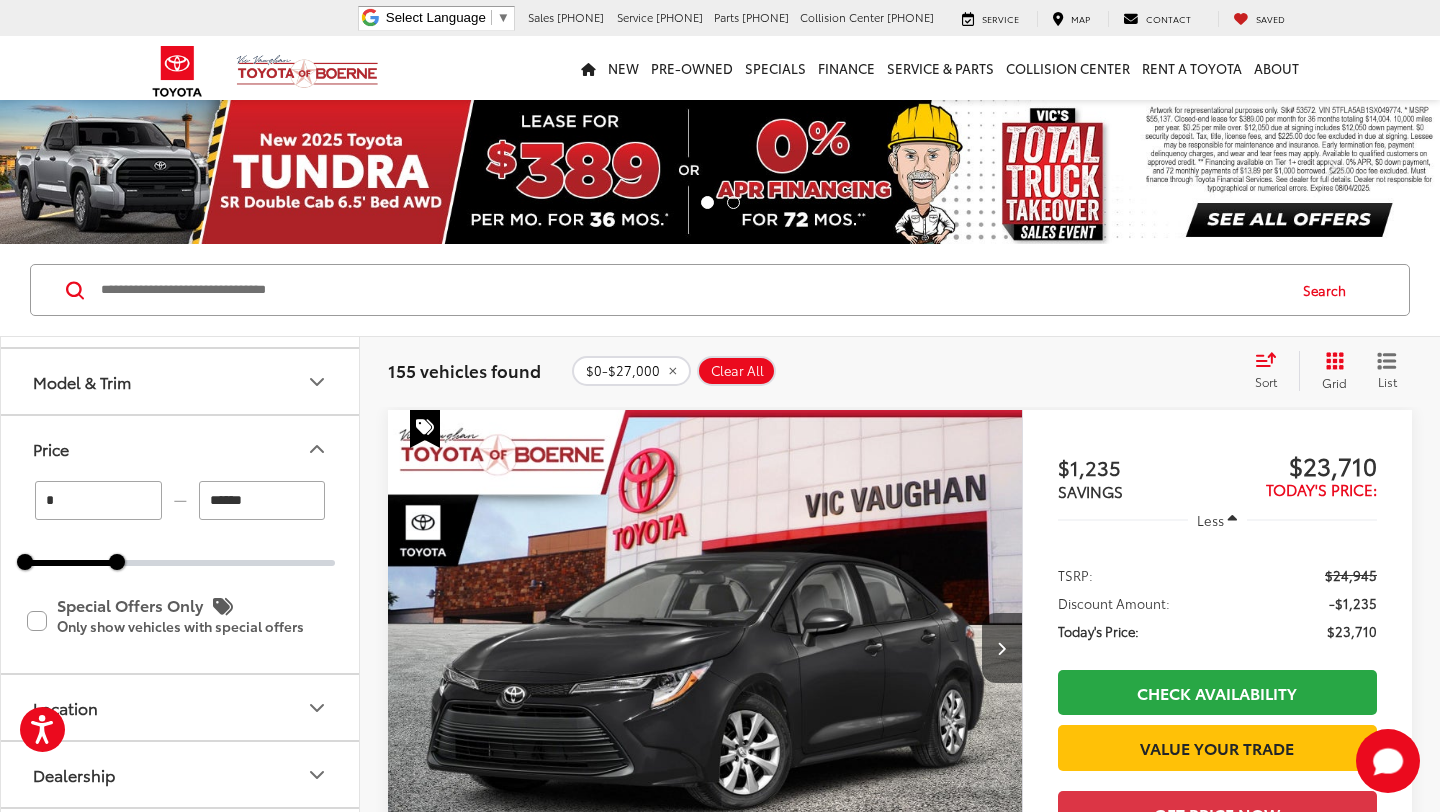 click on "Model & Trim" at bounding box center (181, 381) 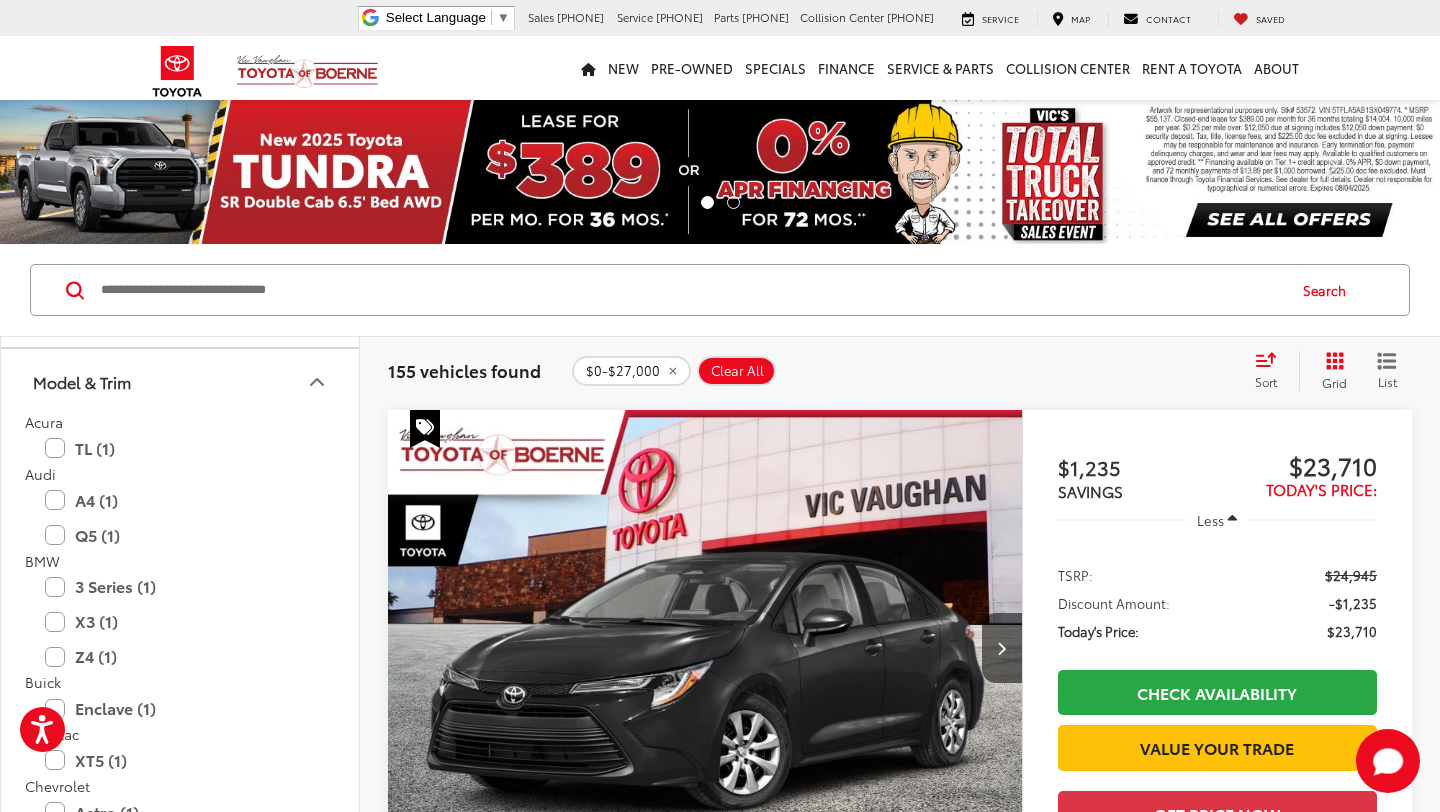 click on "Model & Trim" at bounding box center (181, 381) 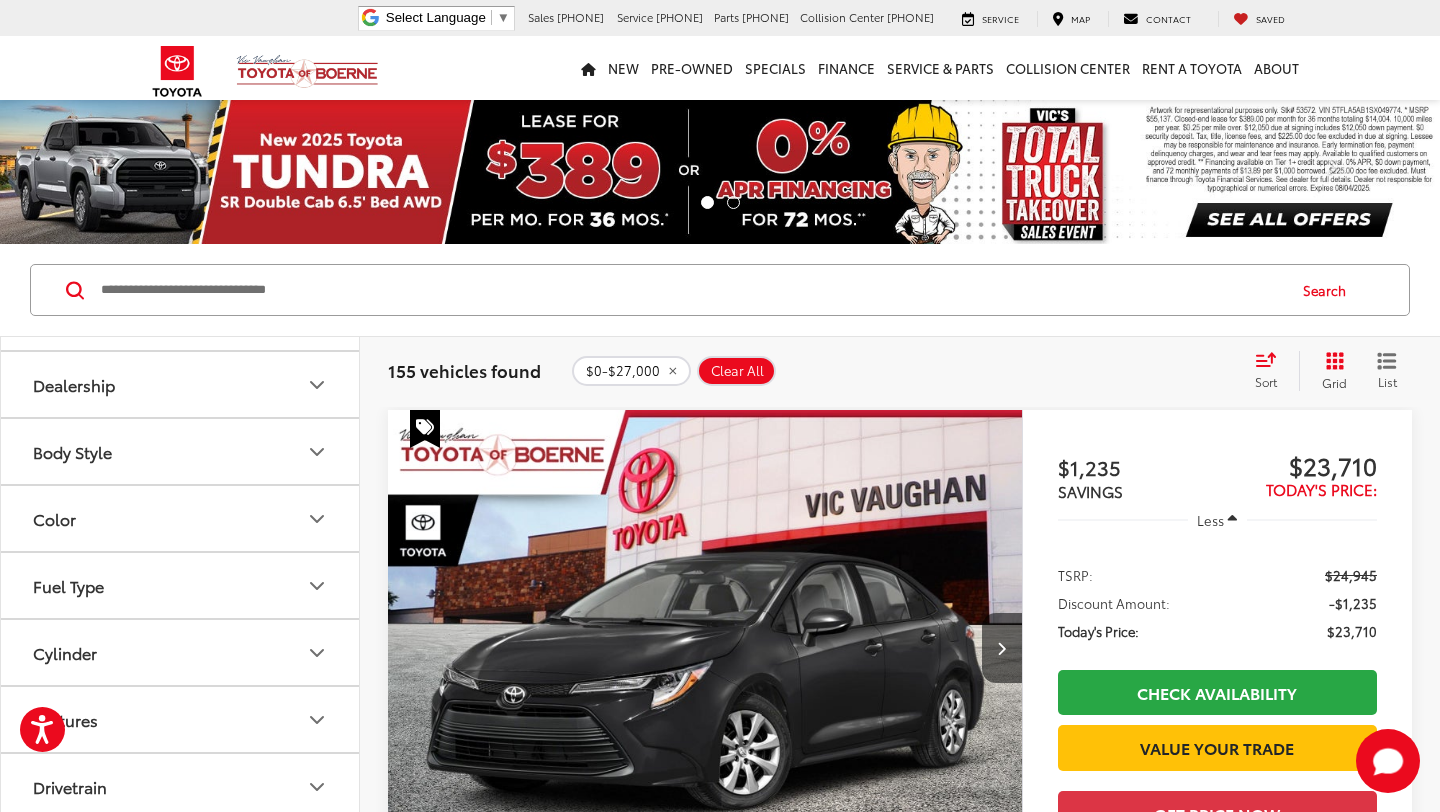 scroll, scrollTop: 846, scrollLeft: 0, axis: vertical 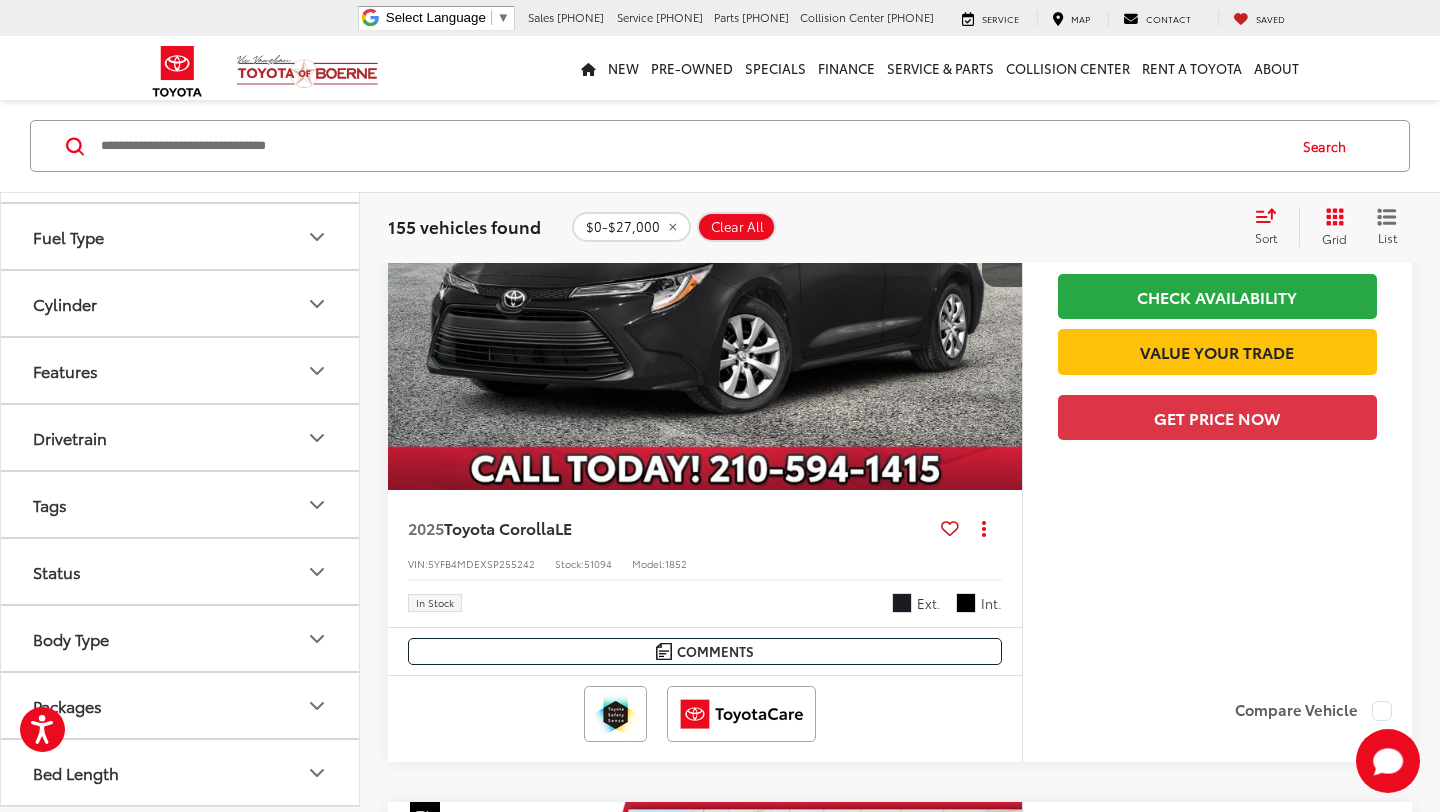 click on "Body Type" at bounding box center [181, 638] 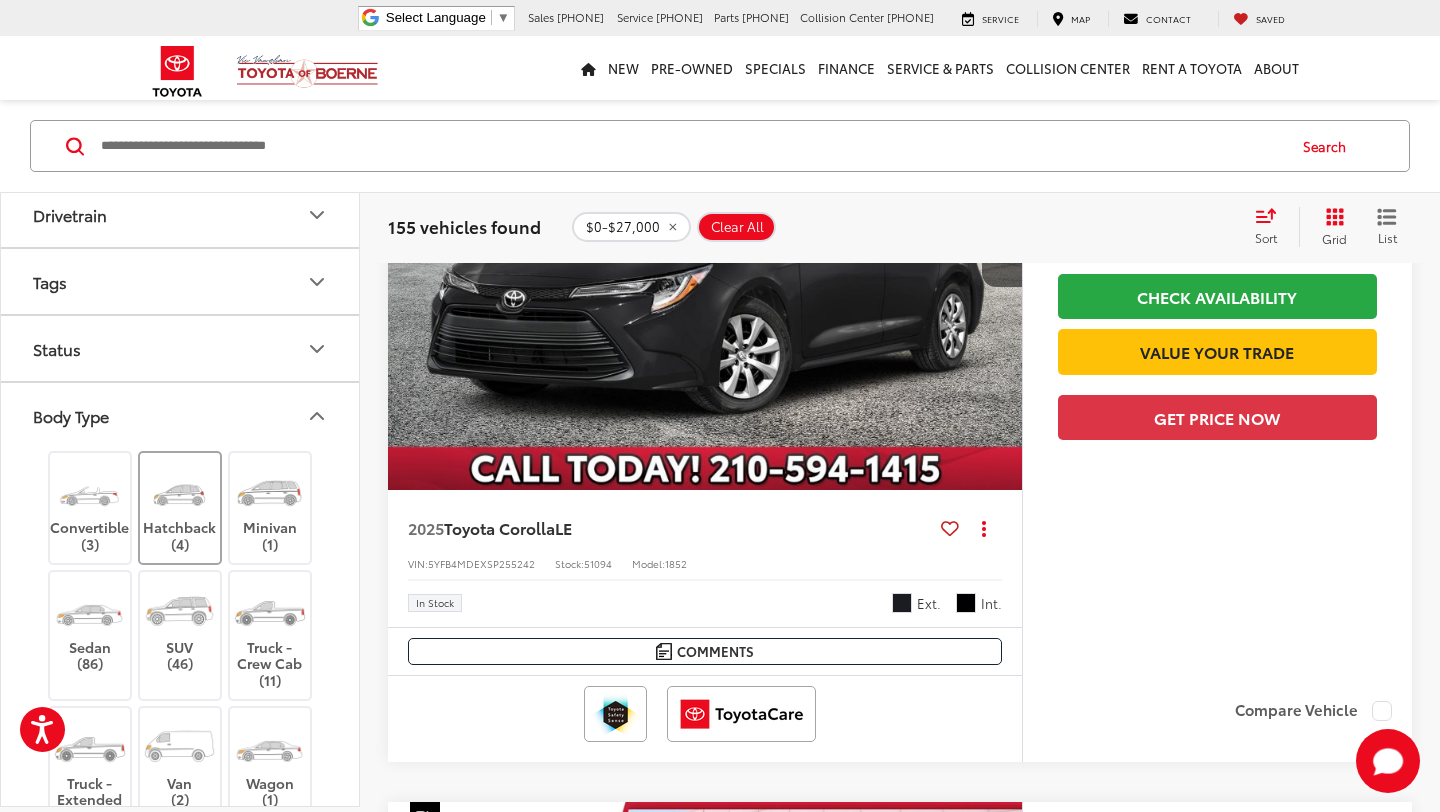 scroll, scrollTop: 1081, scrollLeft: 0, axis: vertical 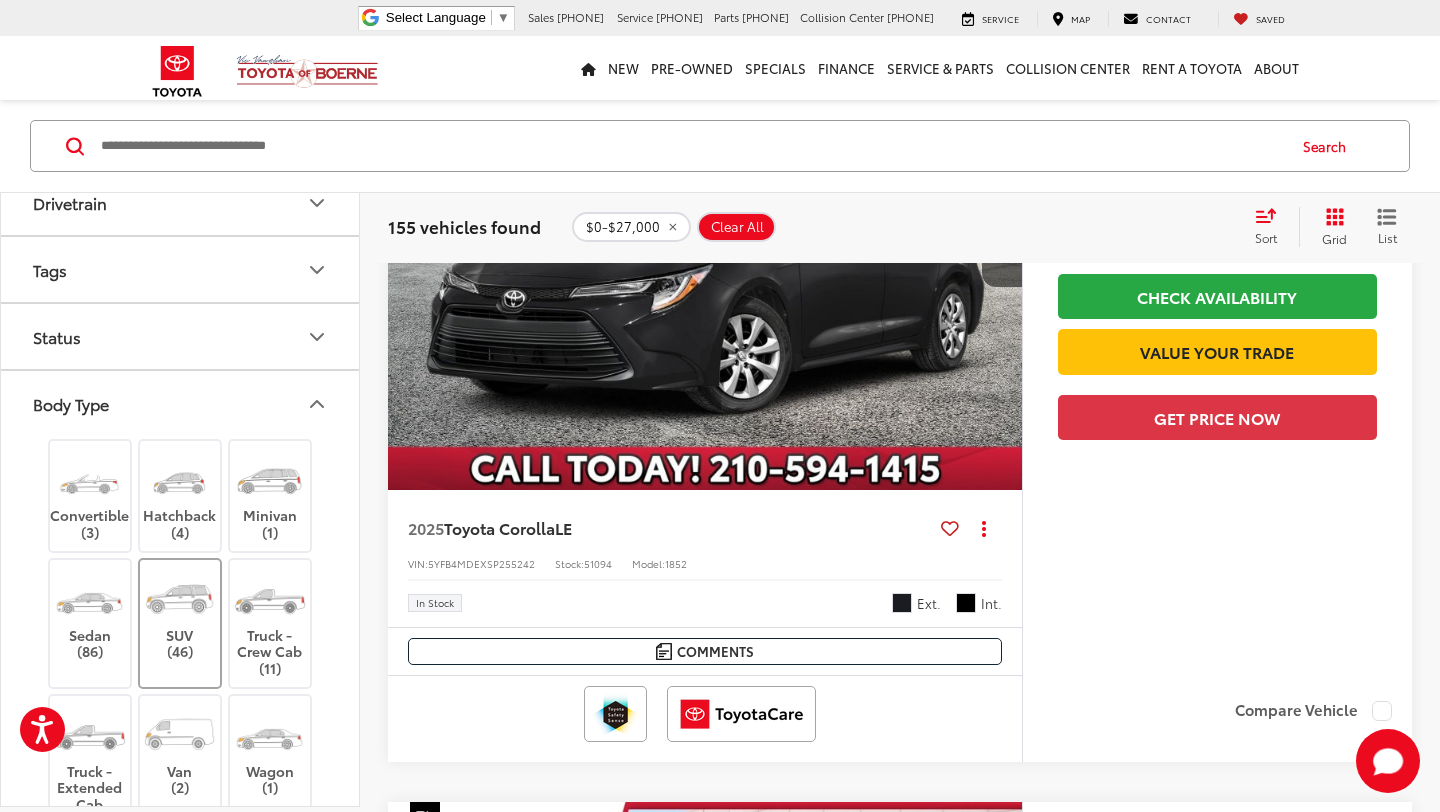 click on "SUV   (46)" at bounding box center (180, 615) 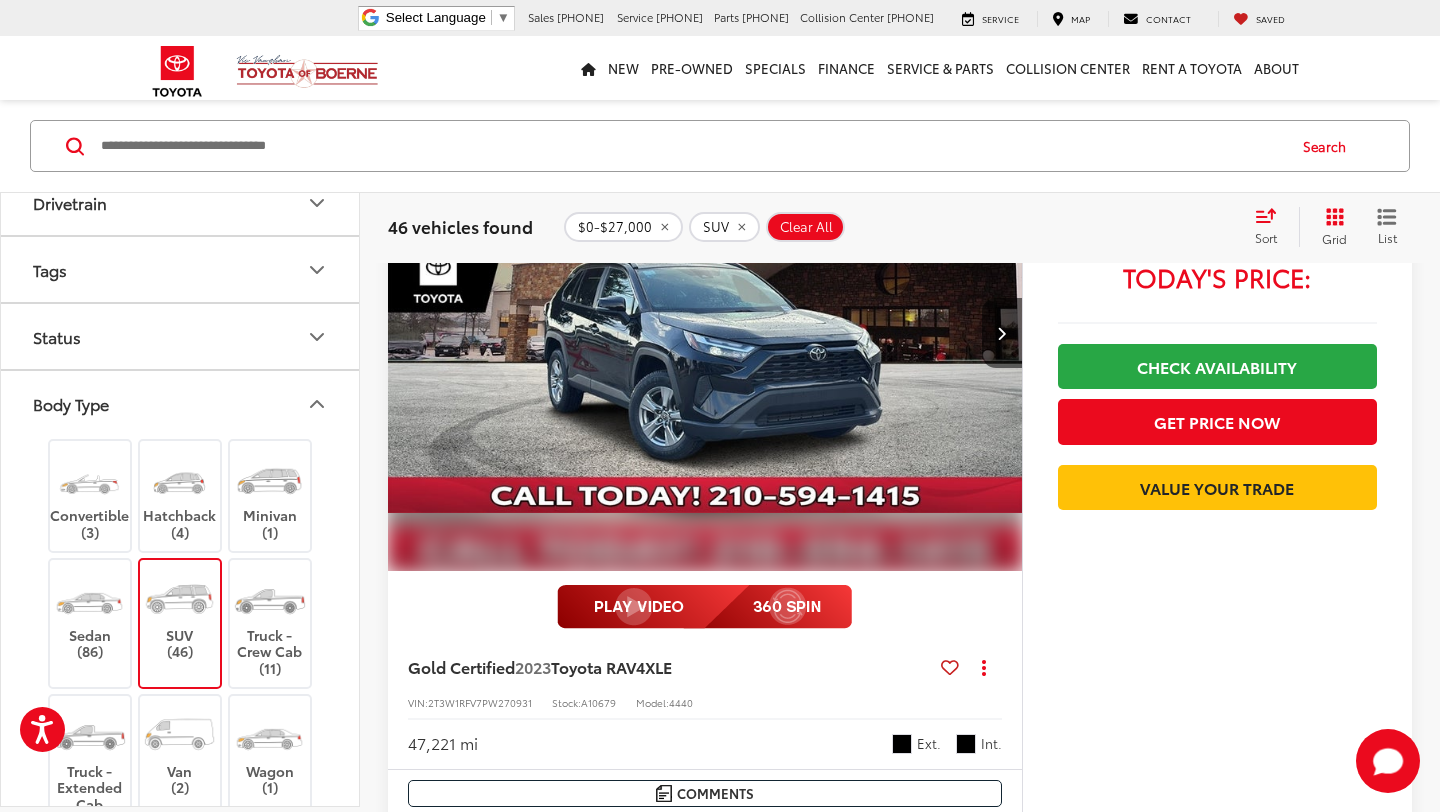 scroll, scrollTop: 1746, scrollLeft: 0, axis: vertical 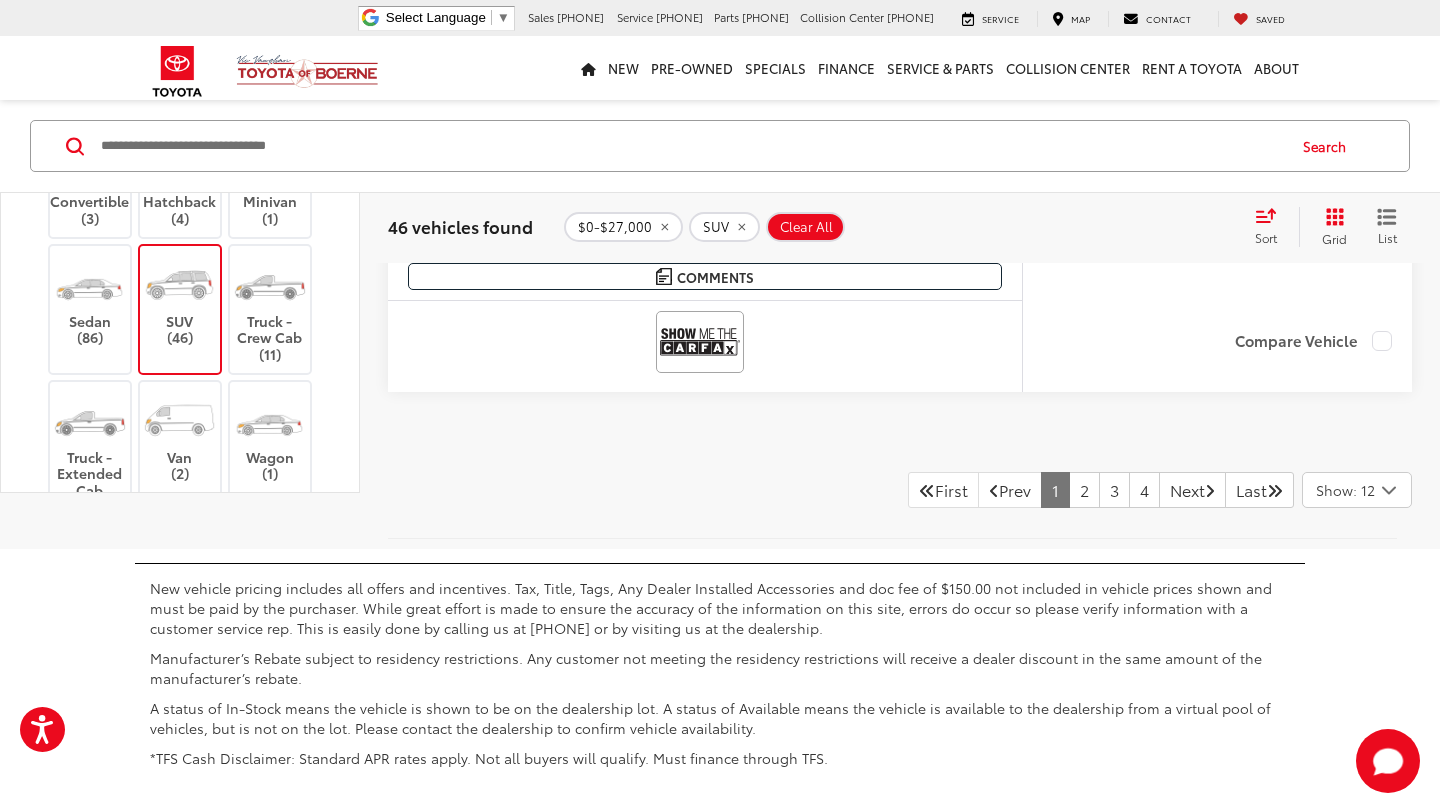 click on "Show: 12" at bounding box center (1345, 490) 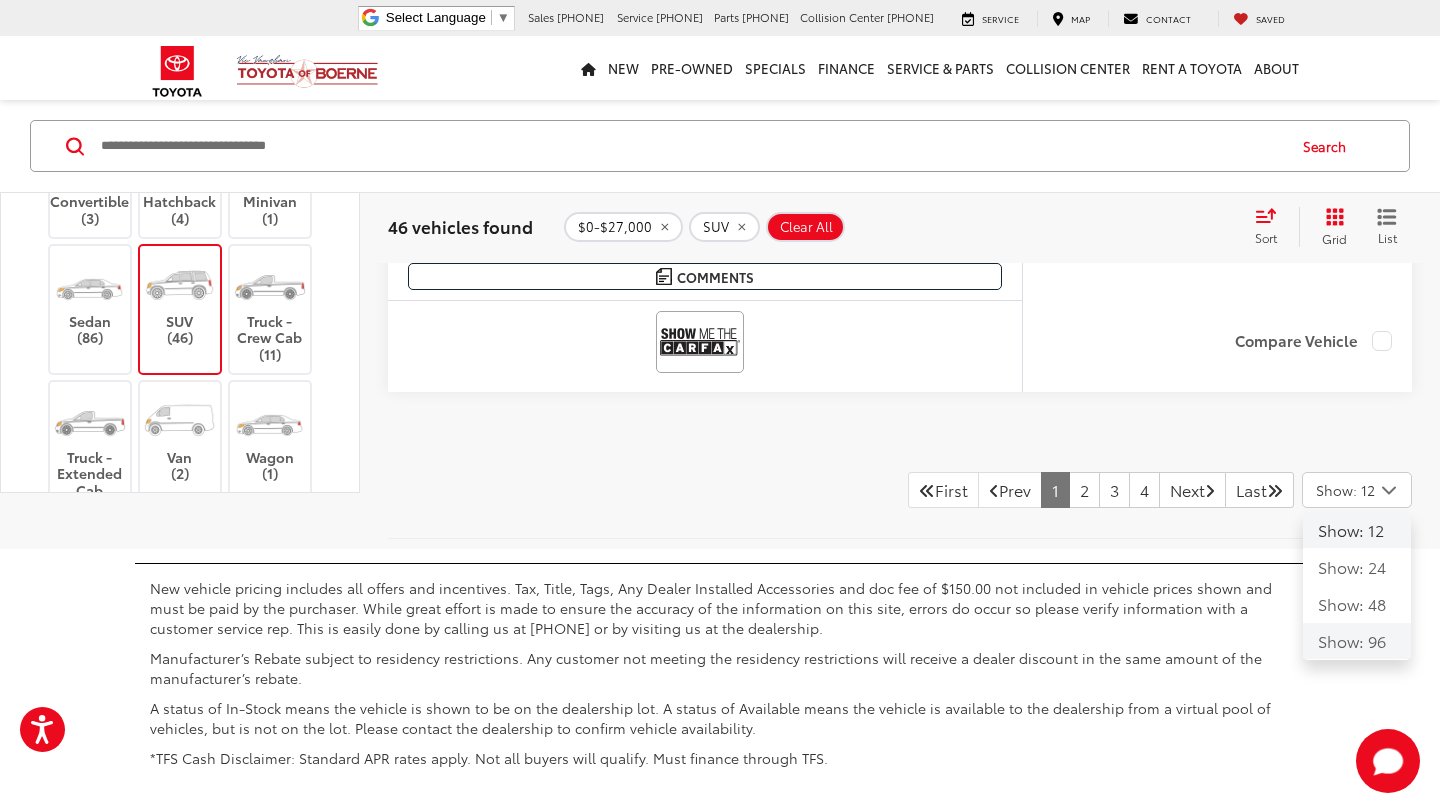 click on "Show: 96" 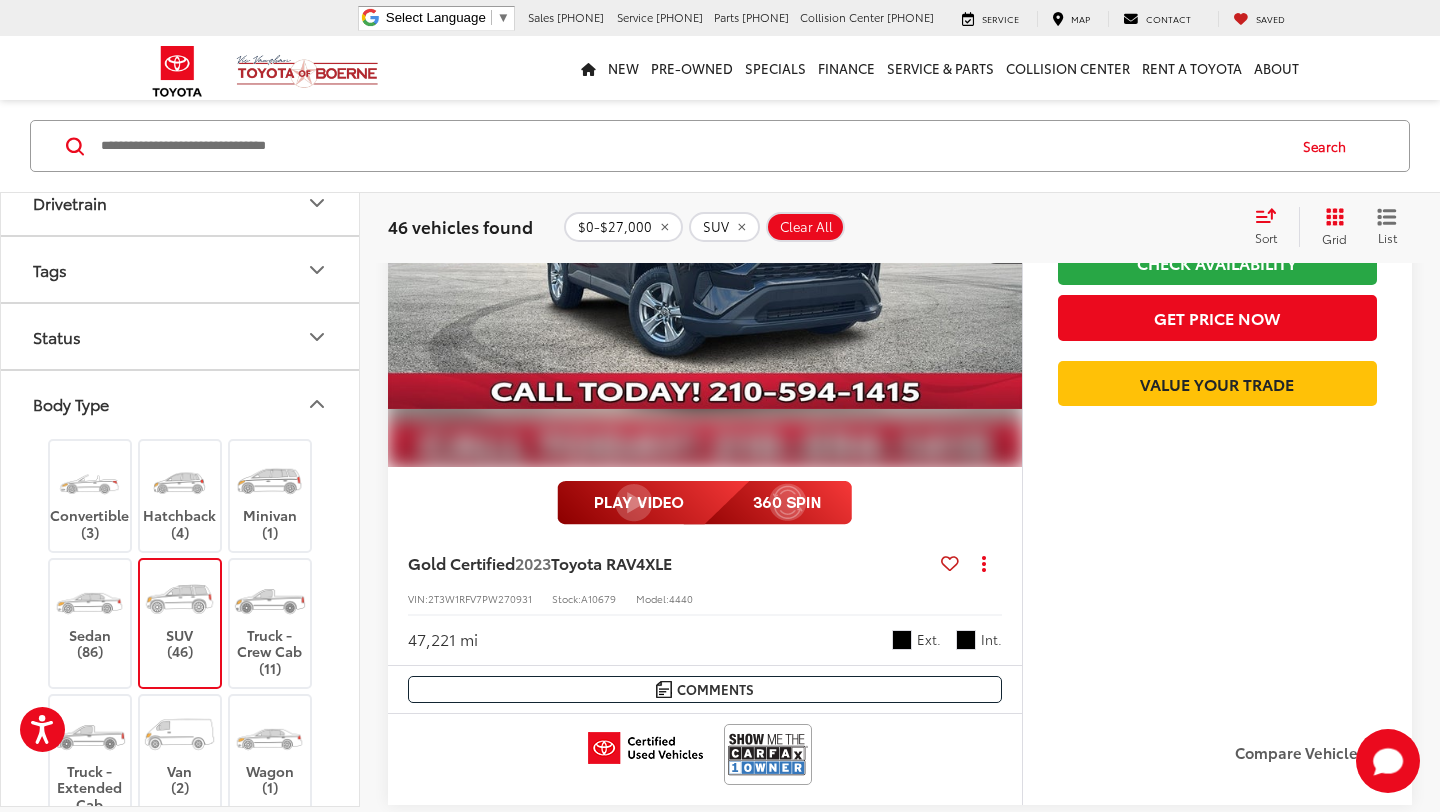 scroll, scrollTop: 2000, scrollLeft: 0, axis: vertical 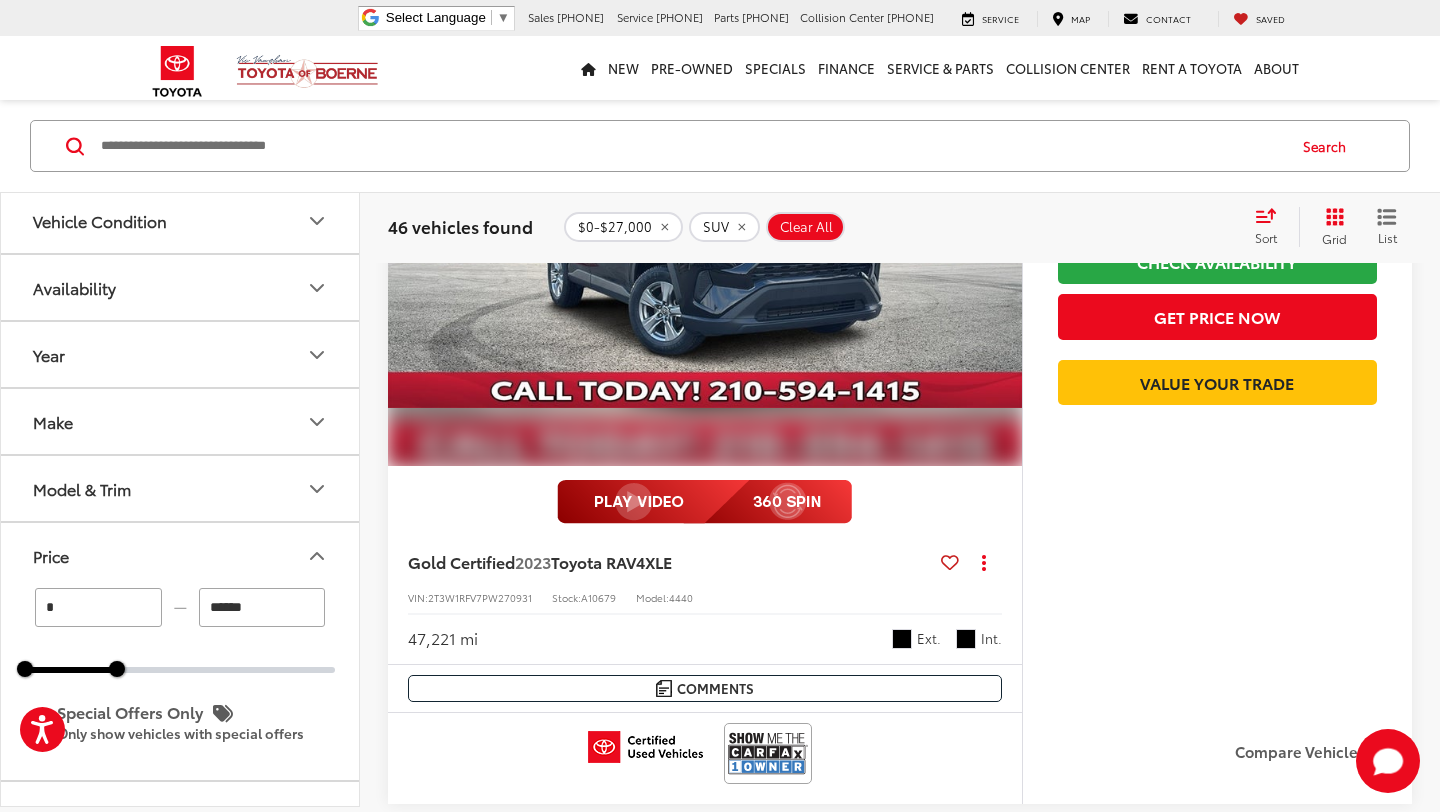 click on "Year" at bounding box center [181, 354] 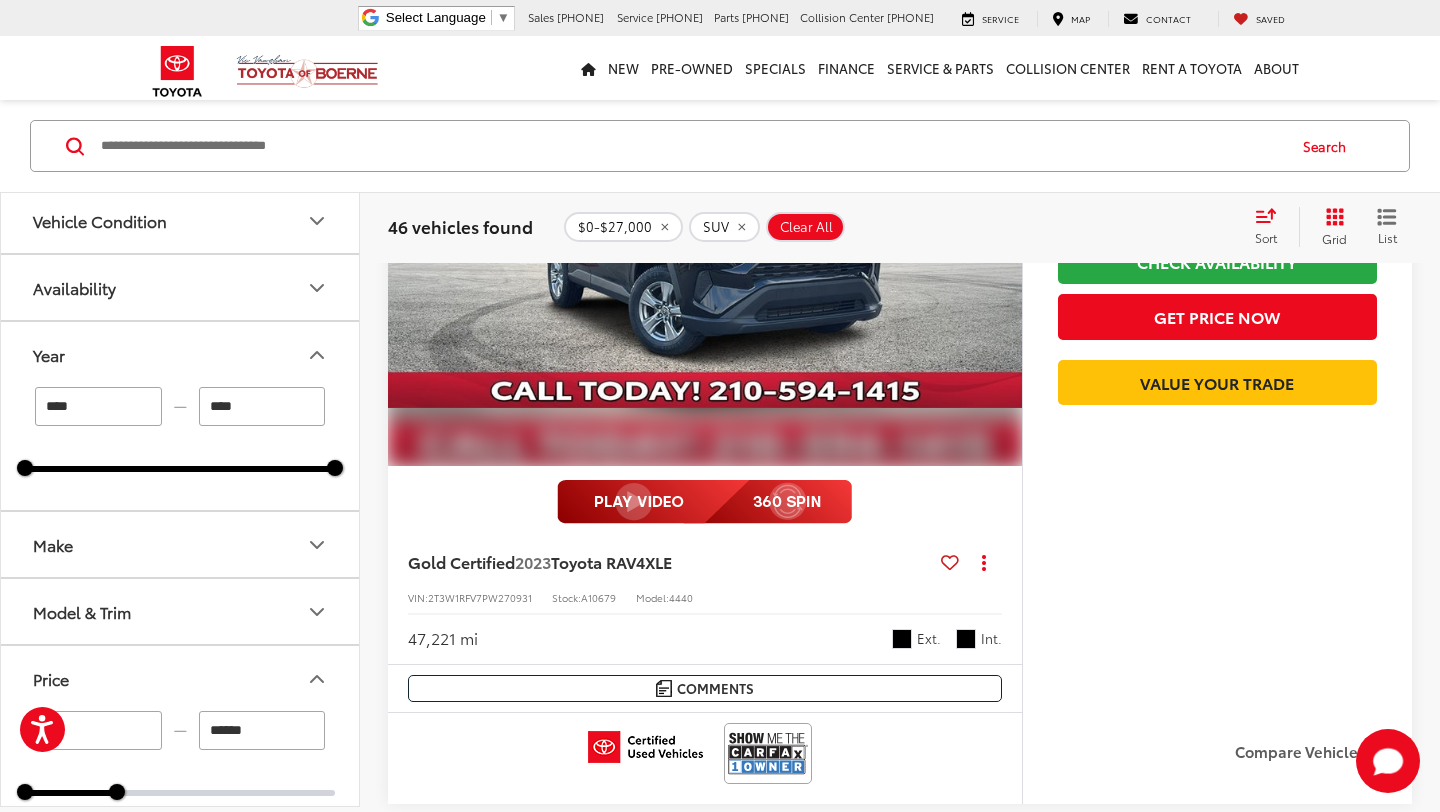 click on "****" at bounding box center [98, 406] 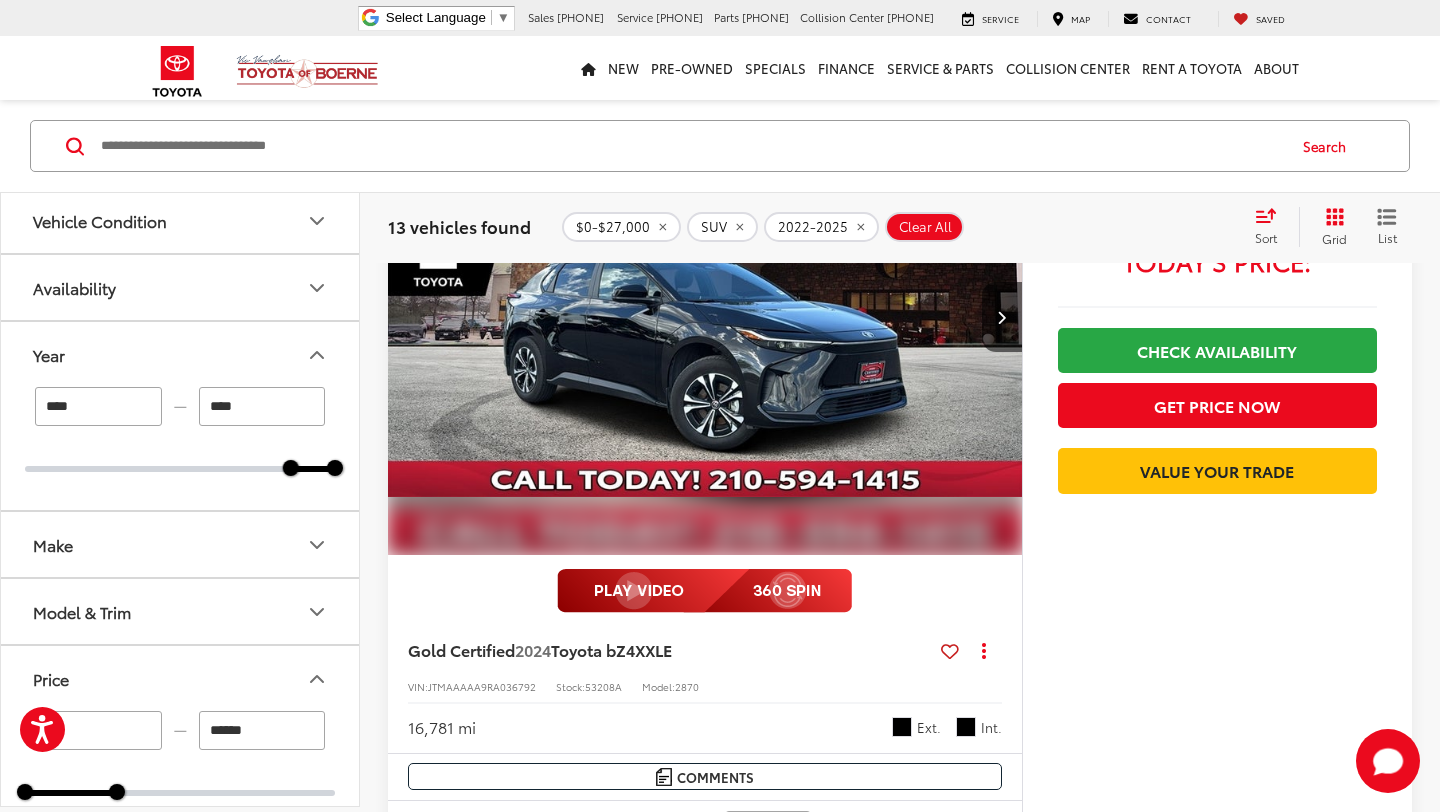 scroll, scrollTop: 7923, scrollLeft: 0, axis: vertical 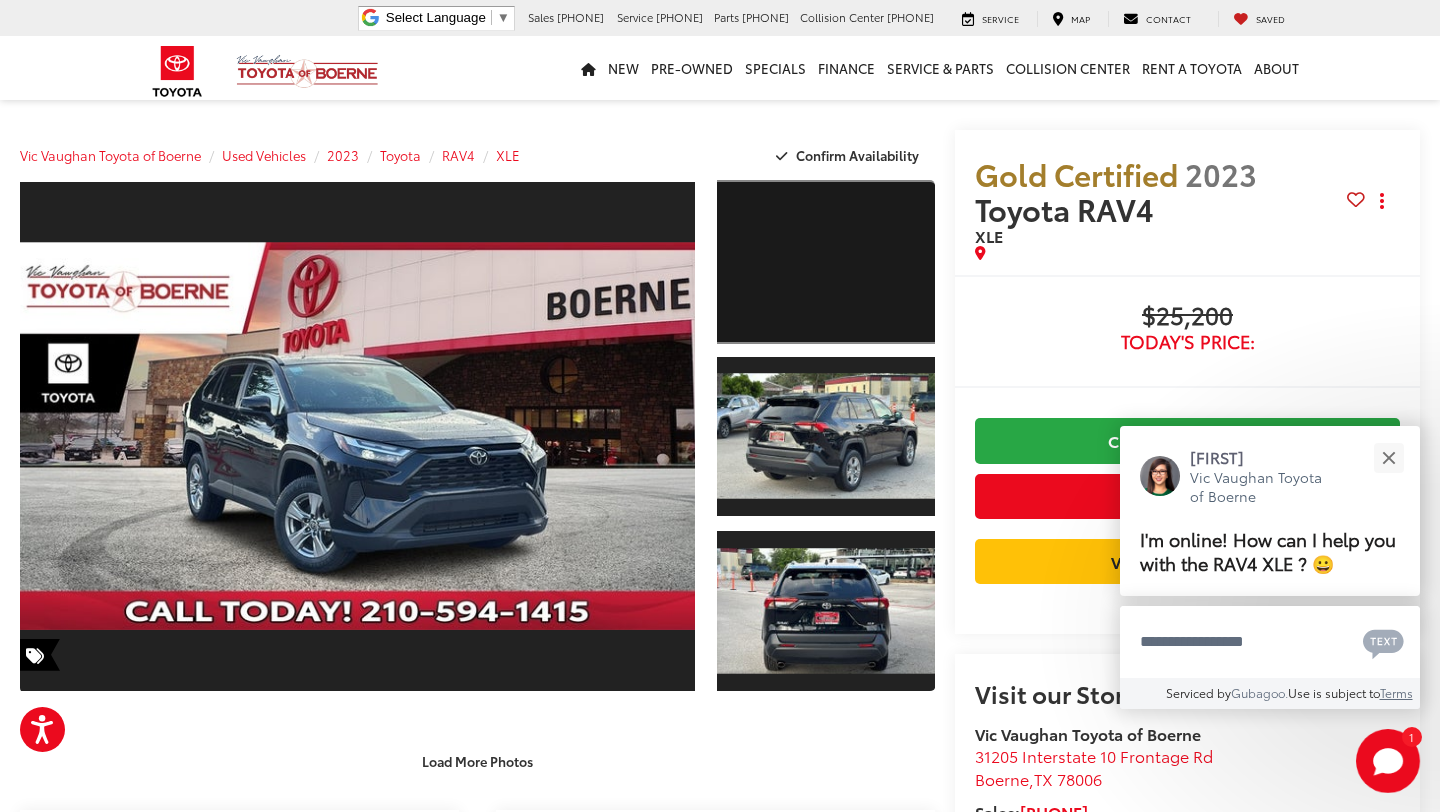 click at bounding box center [826, 262] 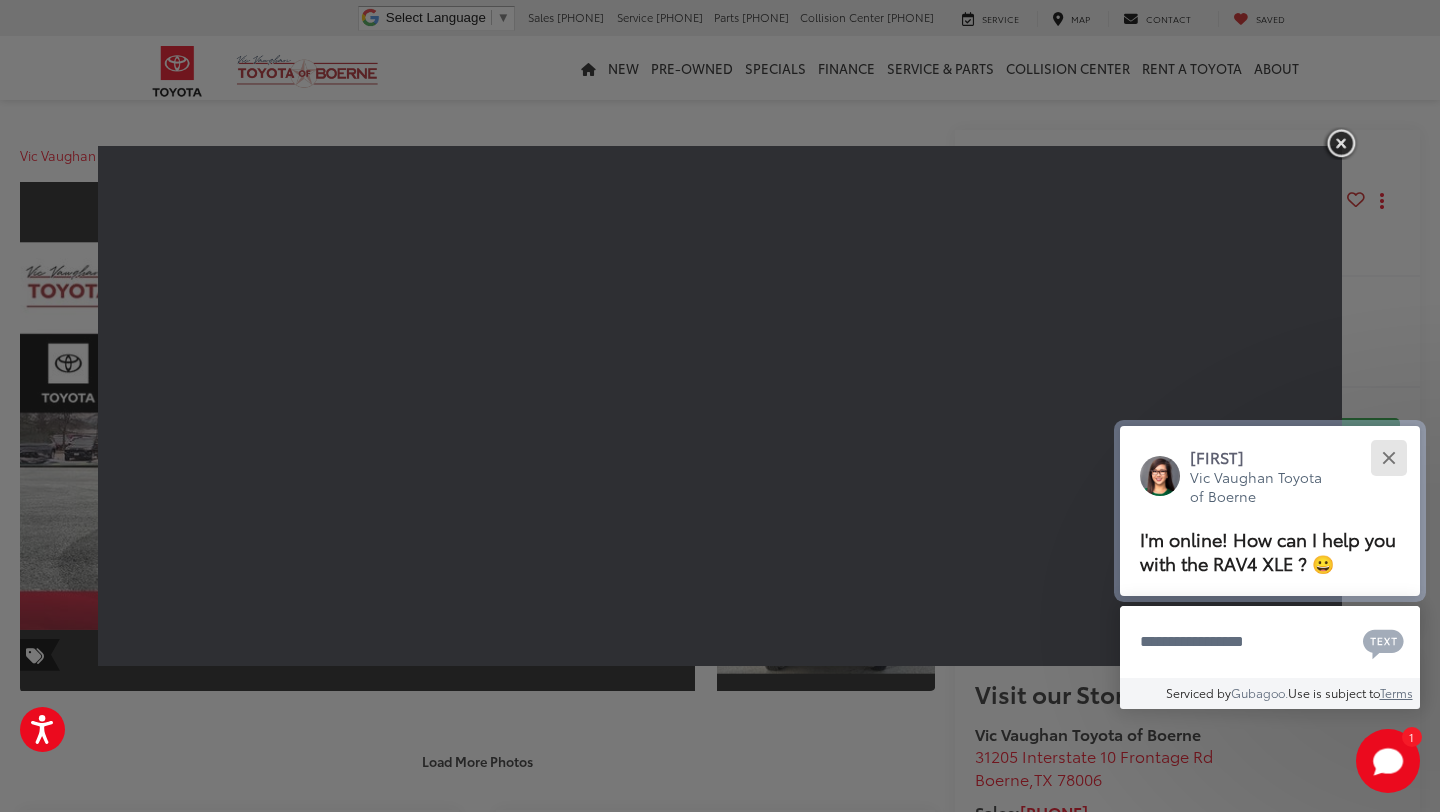click at bounding box center (1388, 457) 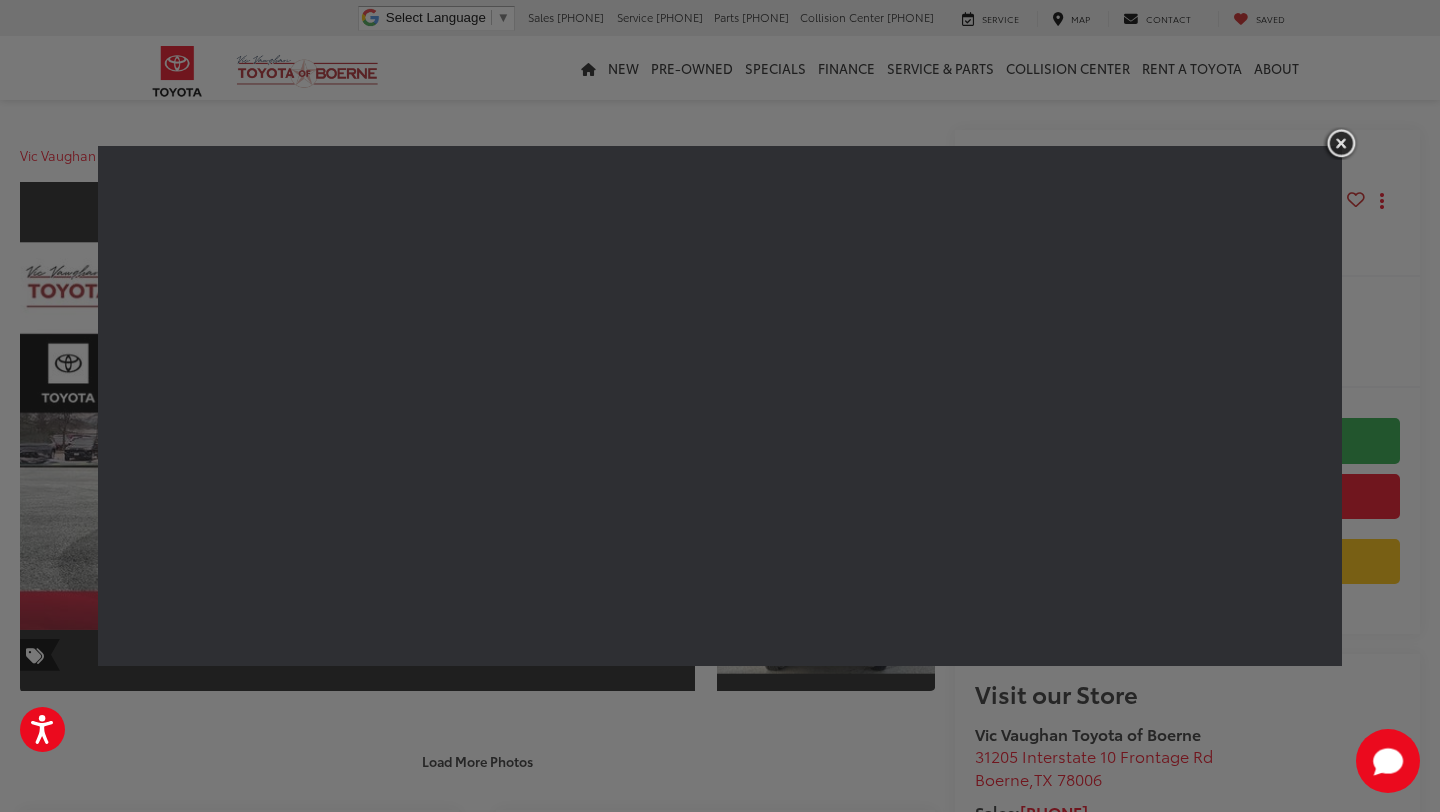 click at bounding box center [1341, 143] 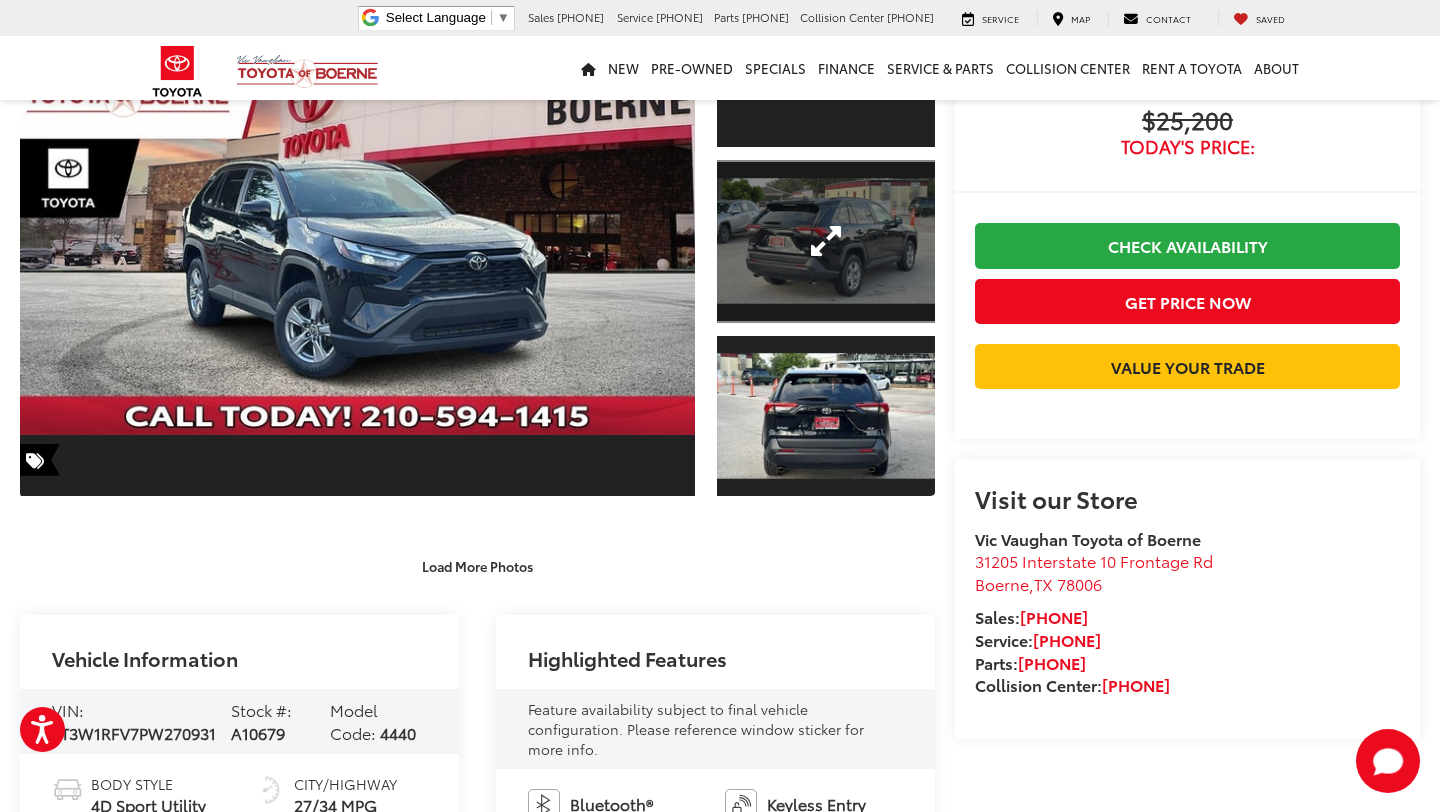 scroll, scrollTop: 62, scrollLeft: 0, axis: vertical 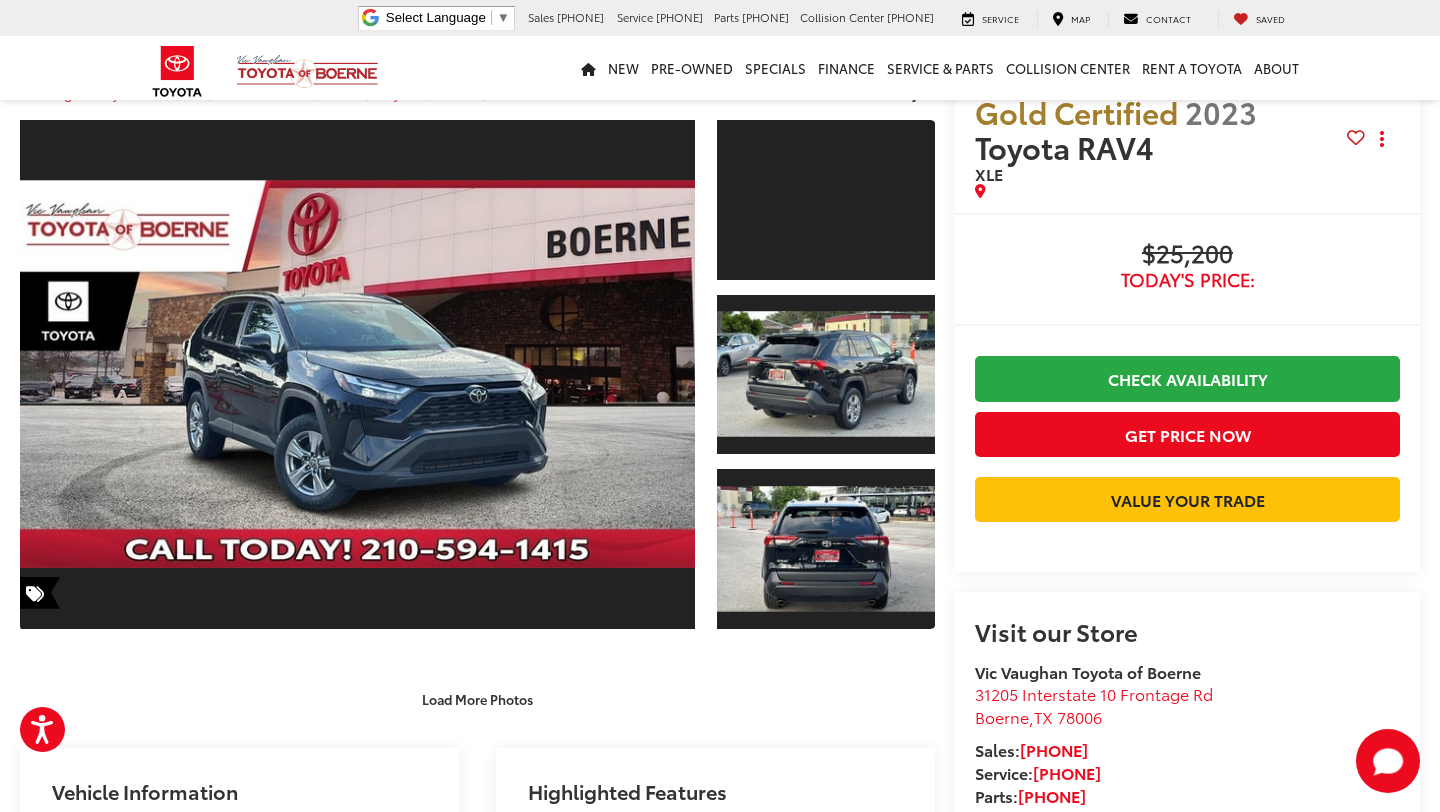 click on "Vic Vaughan Toyota of Boerne
Used Vehicles
2023
Toyota
RAV4
XLE
Confirm Availability
Photos
1
/
60" at bounding box center [720, 1519] 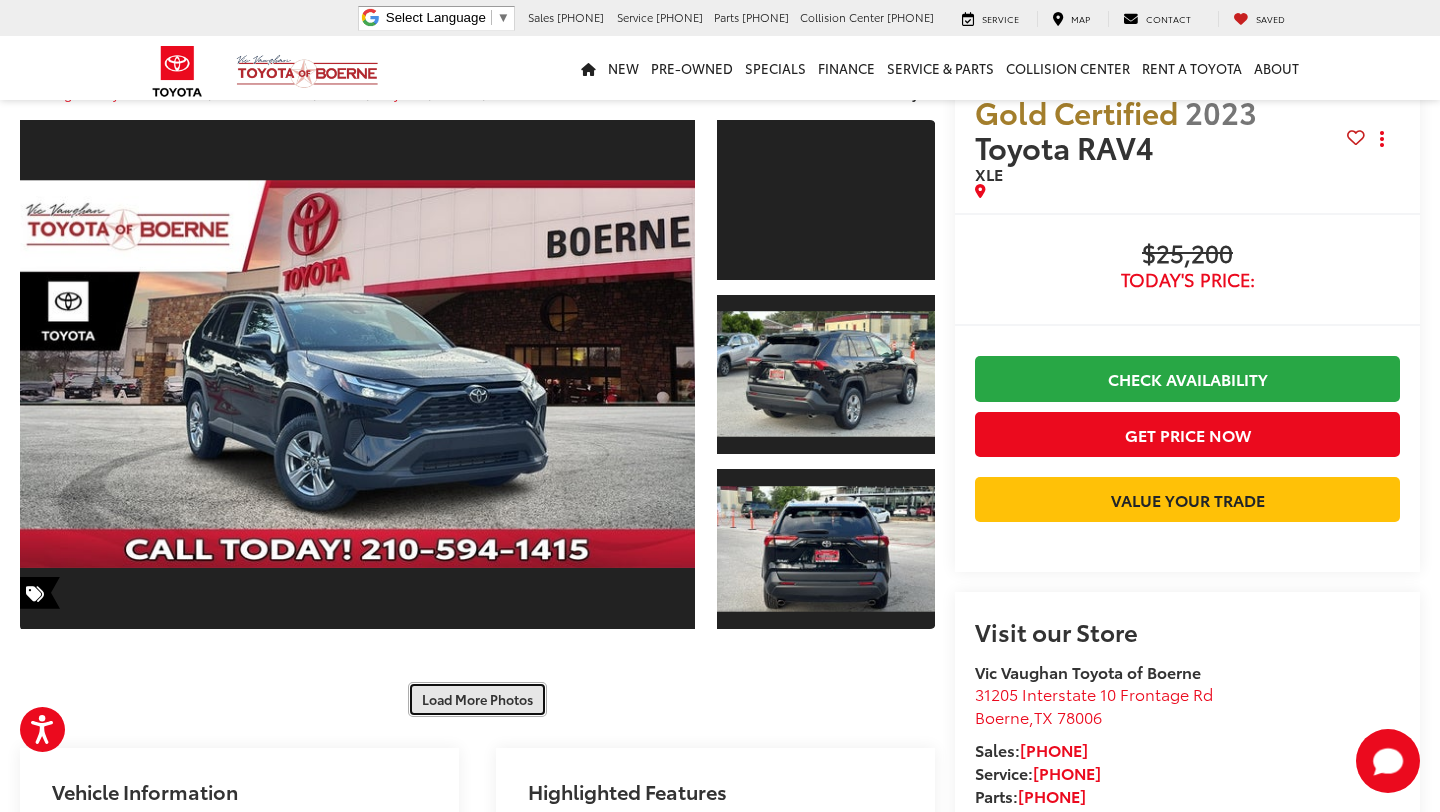 click on "Load More Photos" at bounding box center (477, 699) 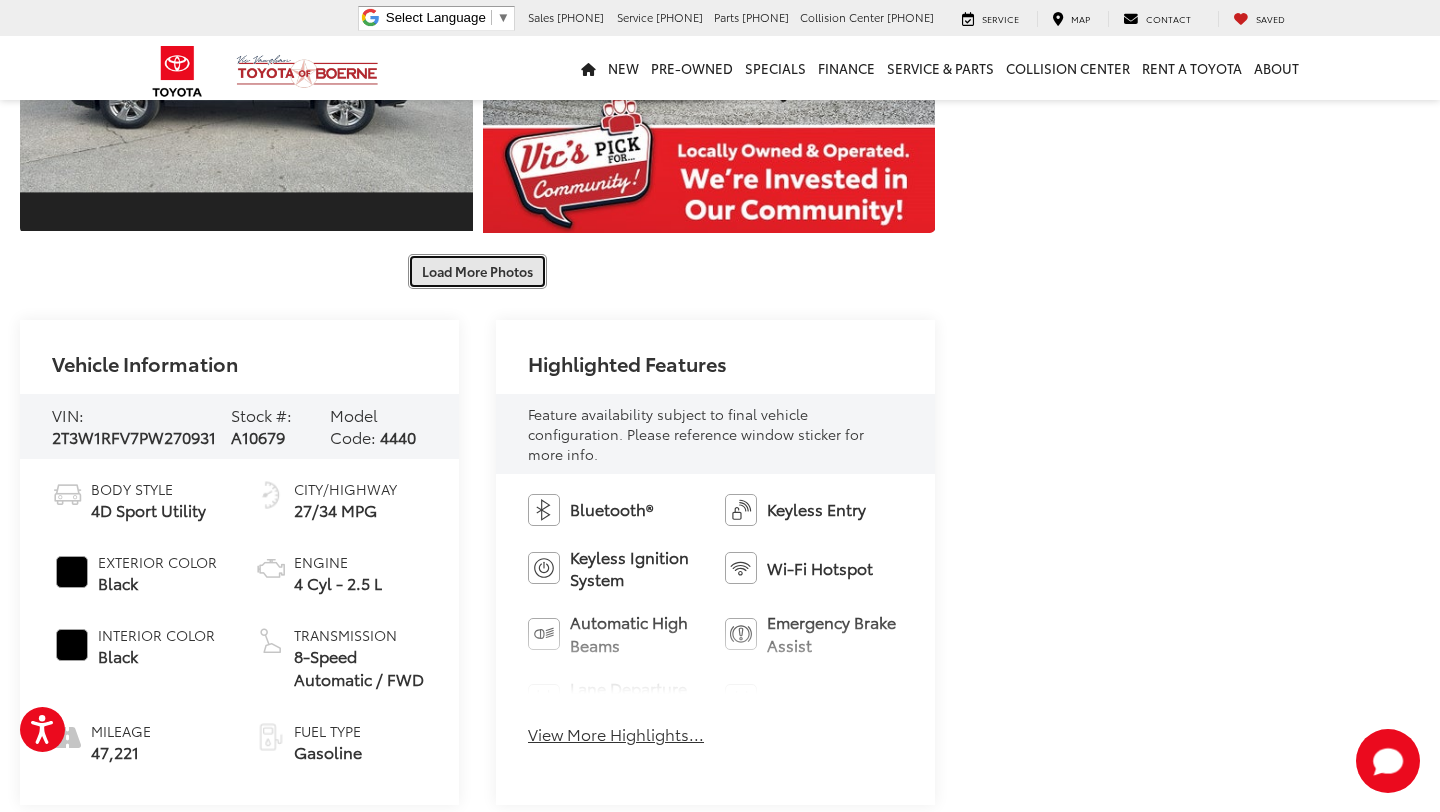 scroll, scrollTop: 1210, scrollLeft: 0, axis: vertical 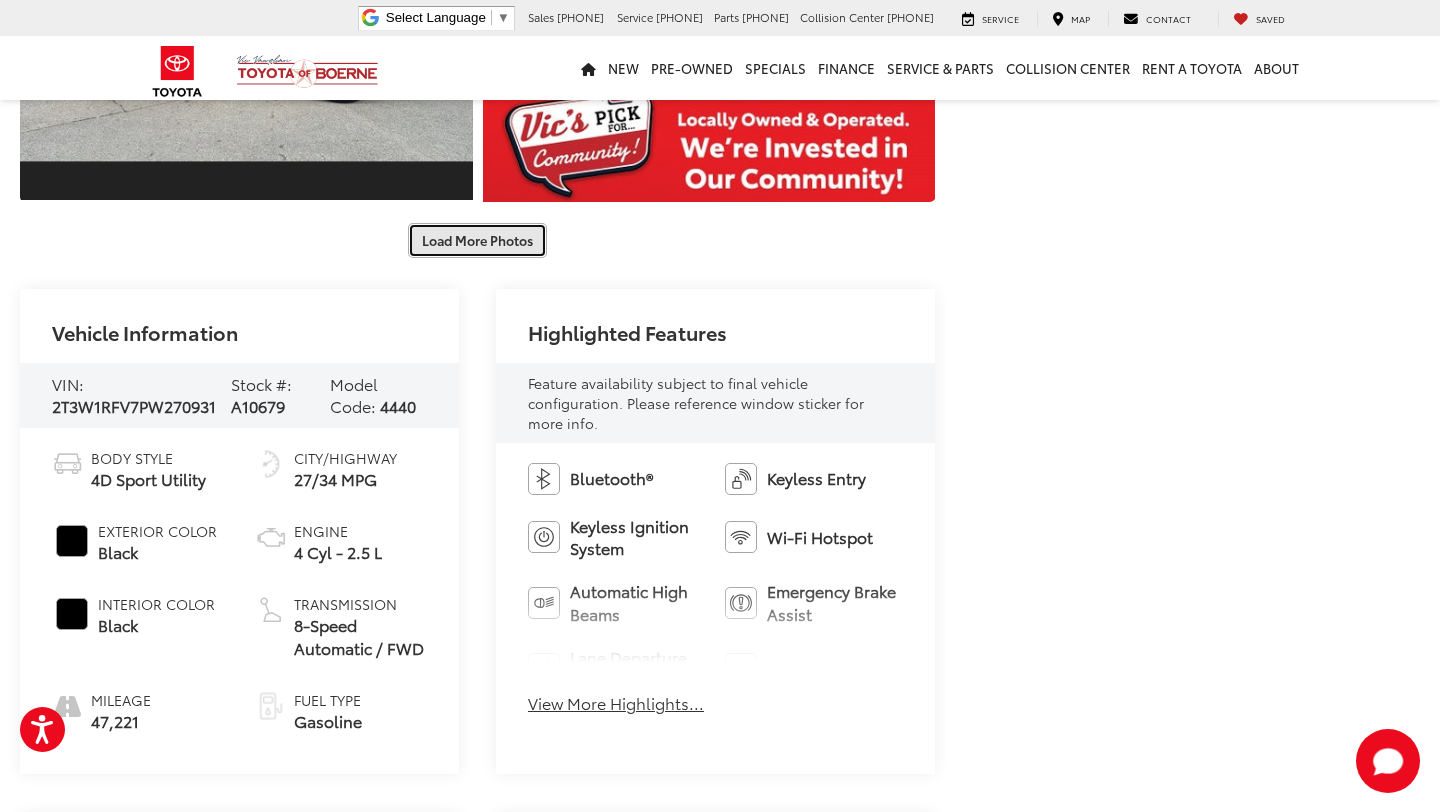click on "Load More Photos" at bounding box center (477, 240) 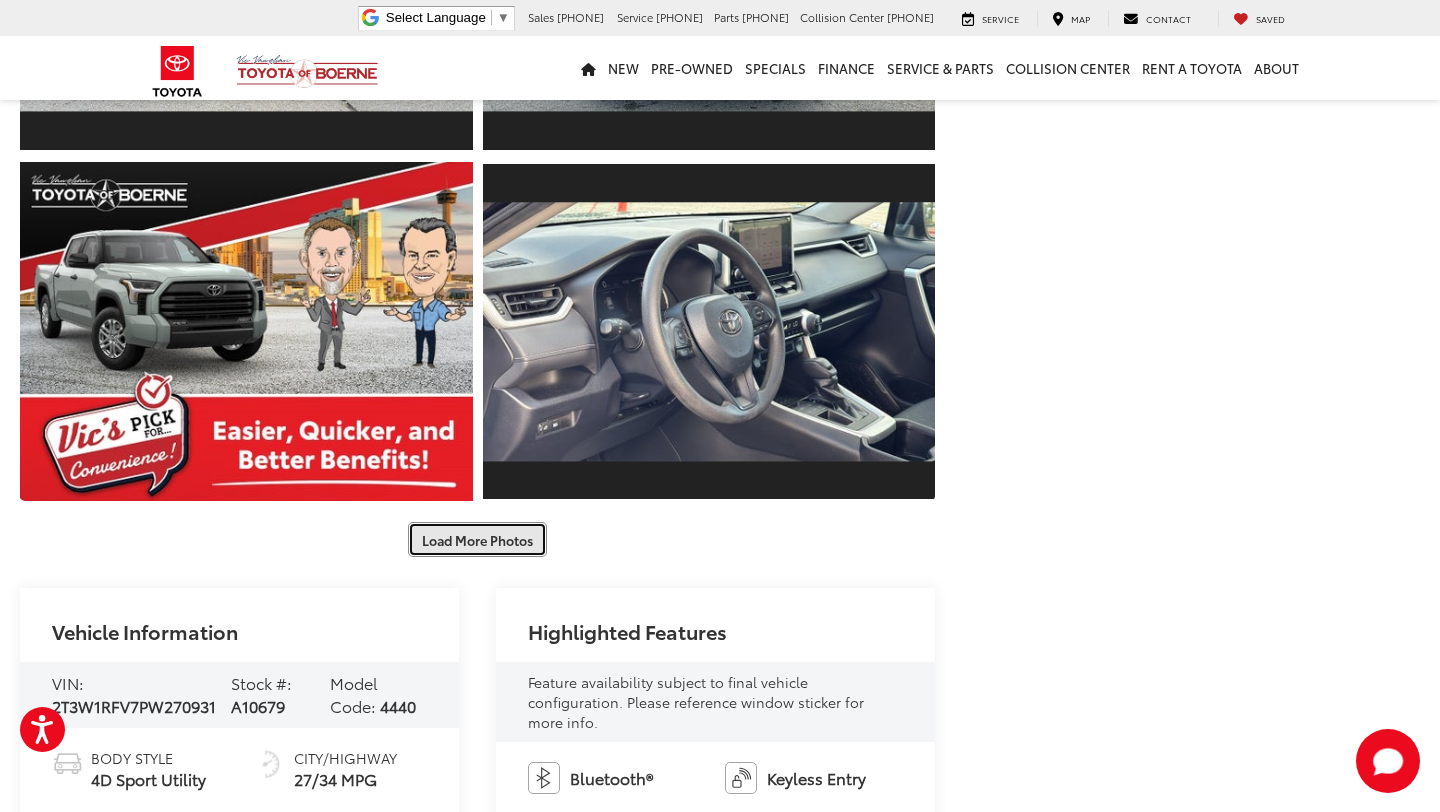 scroll, scrollTop: 1557, scrollLeft: 0, axis: vertical 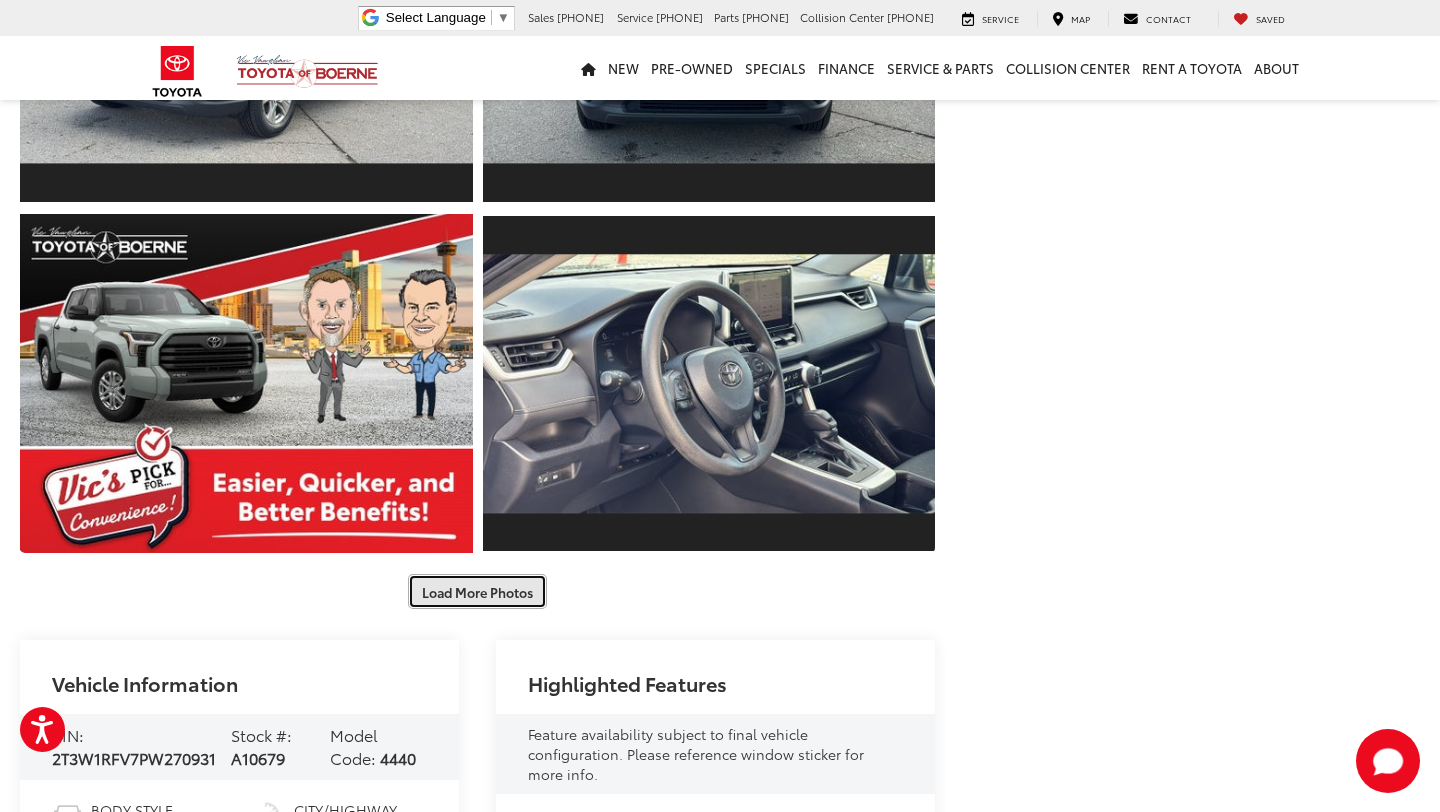 click on "Load More Photos" at bounding box center [477, 591] 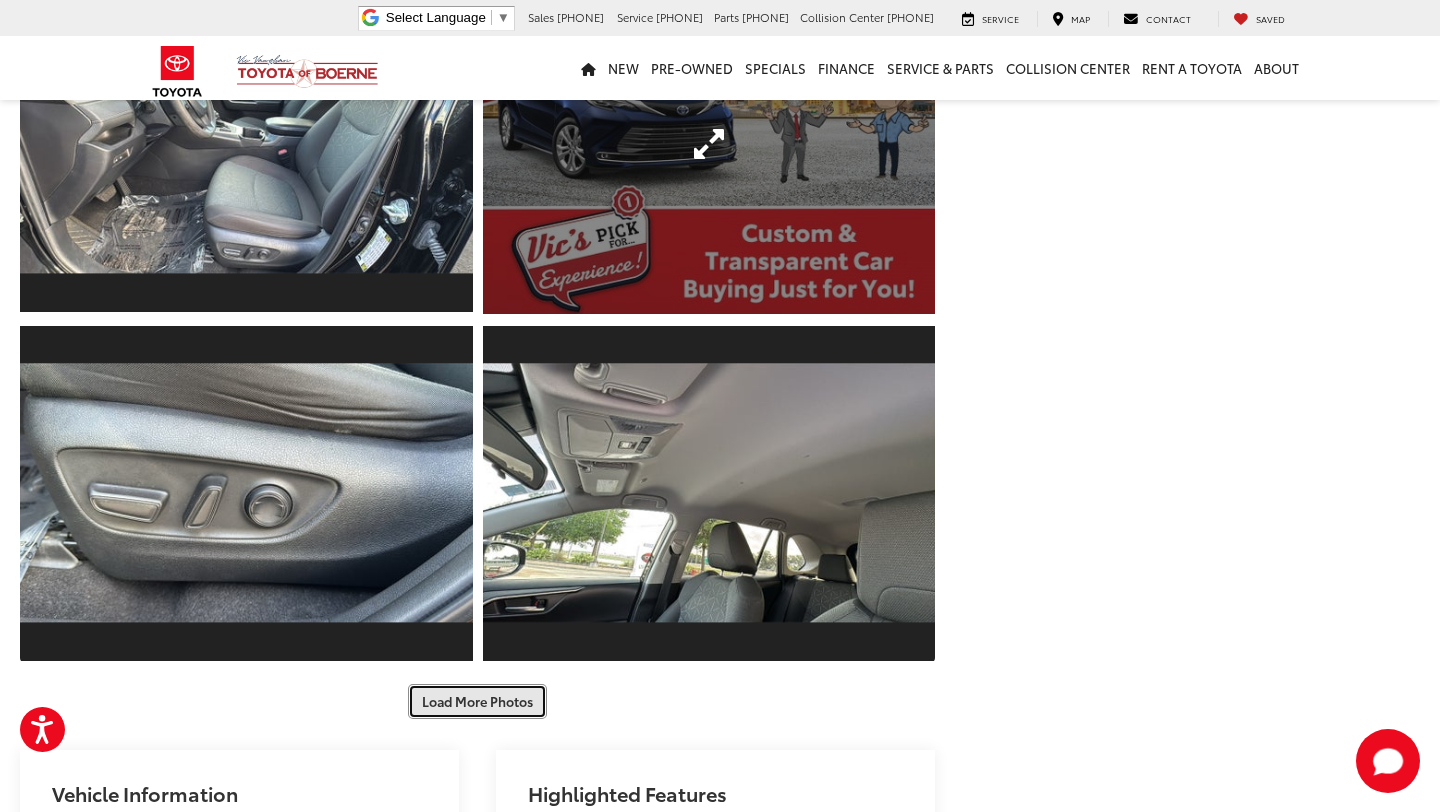 scroll, scrollTop: 2245, scrollLeft: 0, axis: vertical 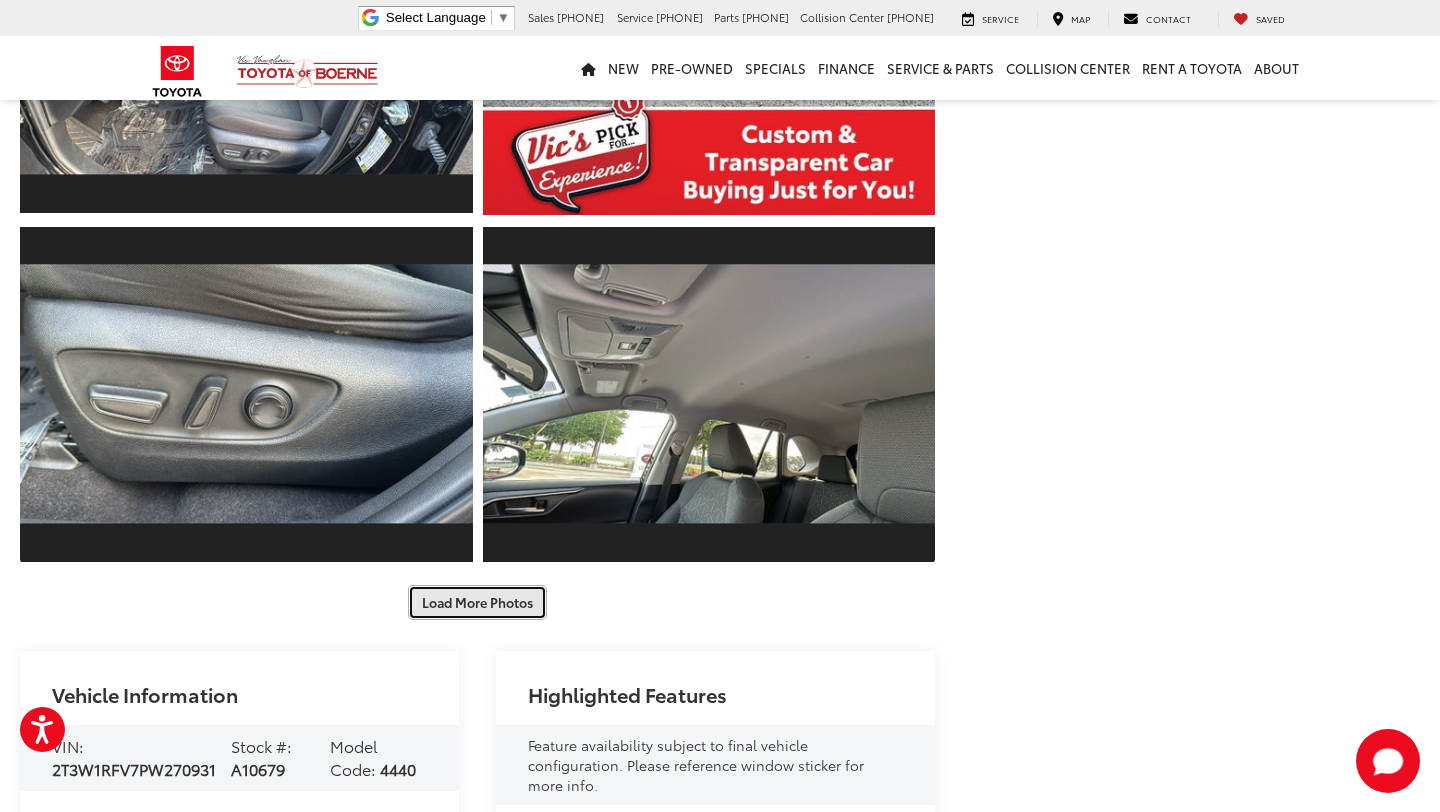 click on "Load More Photos" at bounding box center (477, 602) 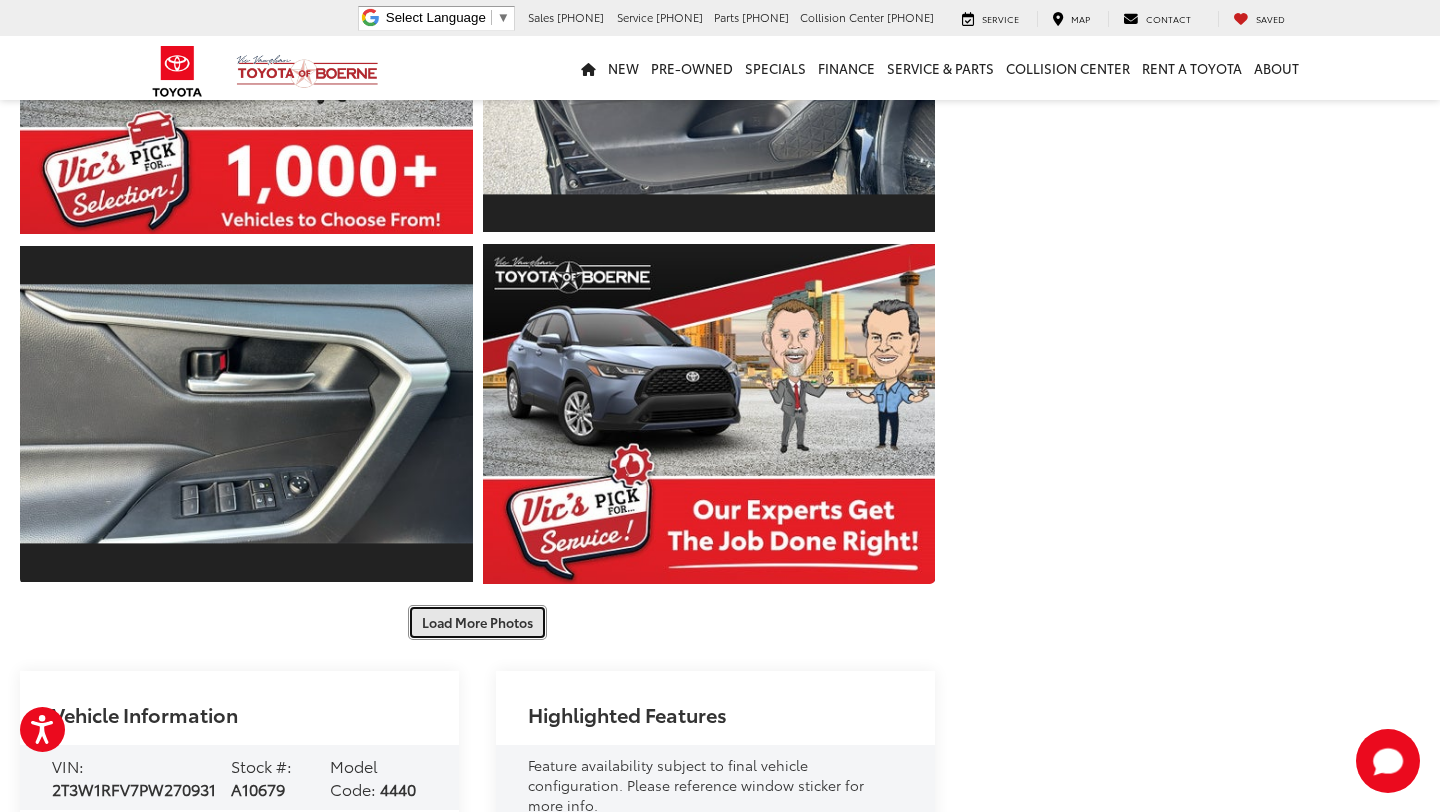 scroll, scrollTop: 3079, scrollLeft: 0, axis: vertical 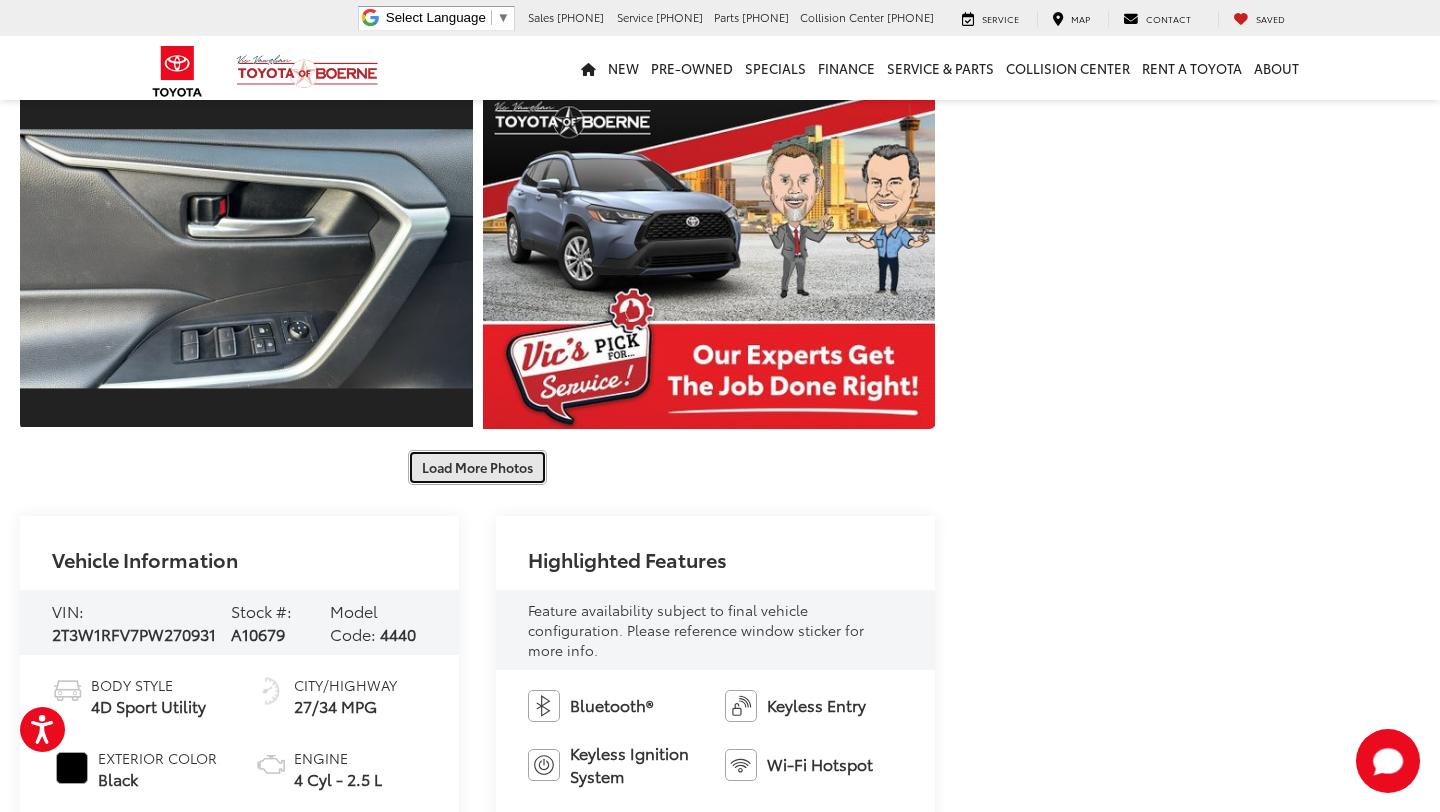 click on "Load More Photos" at bounding box center (477, 467) 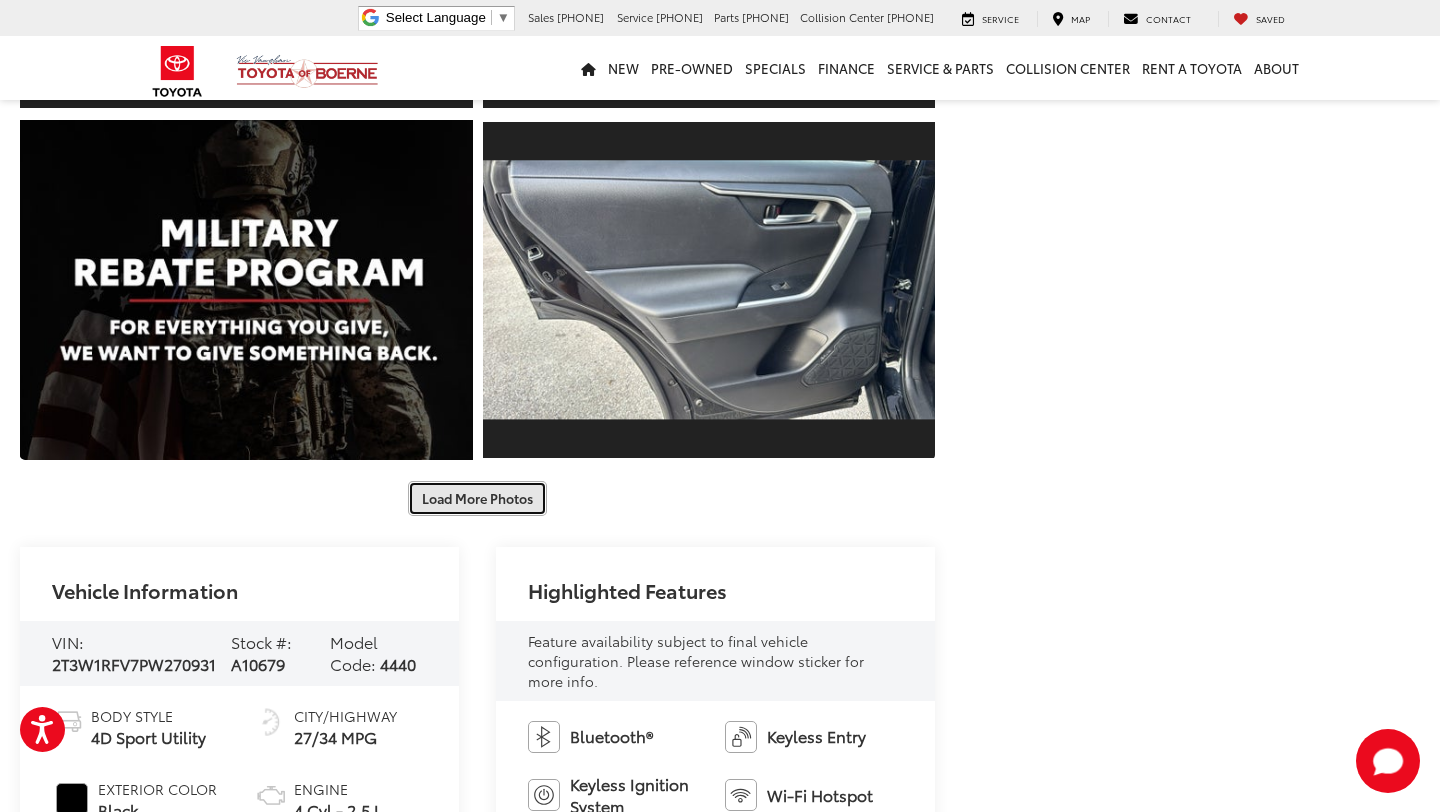 scroll, scrollTop: 4142, scrollLeft: 0, axis: vertical 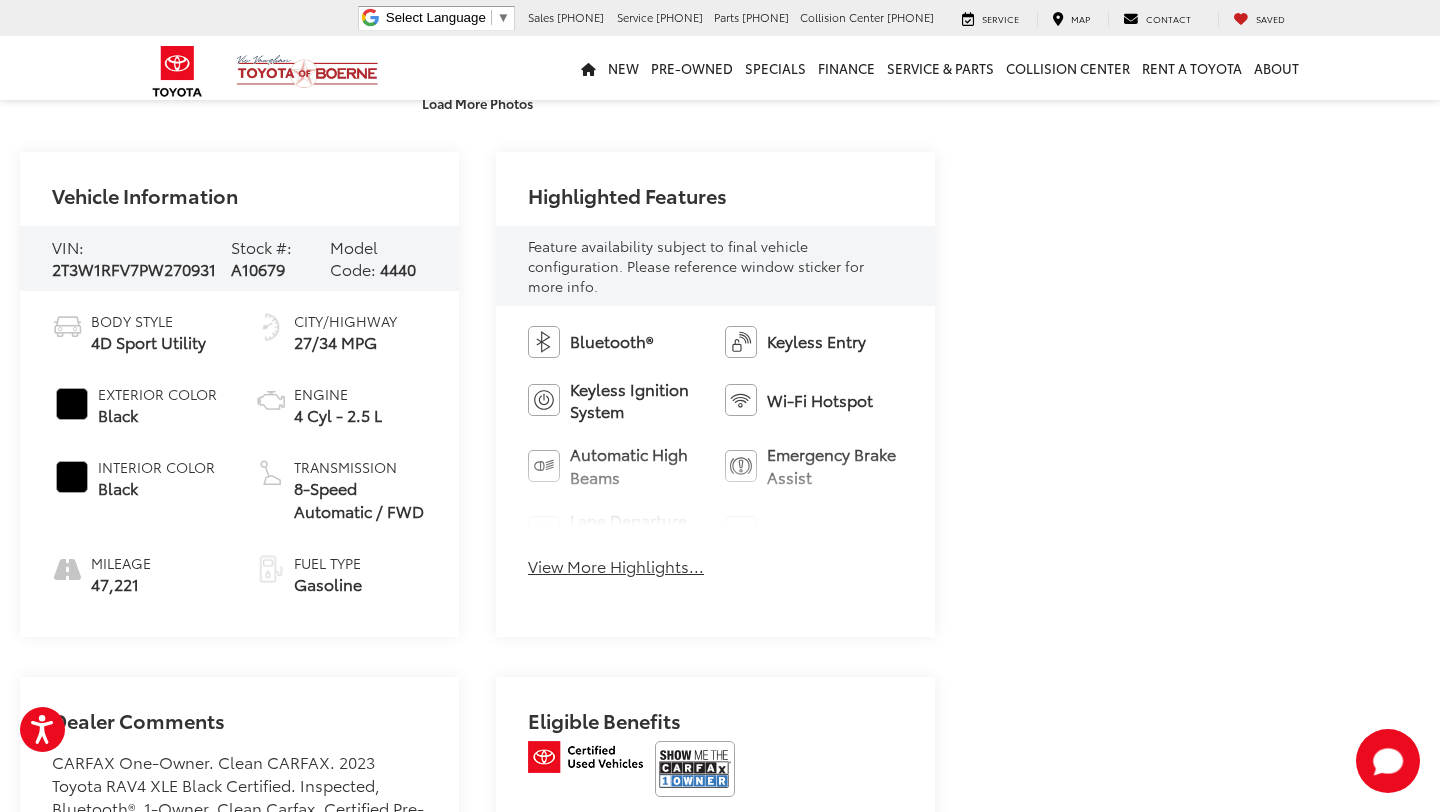 click on "View More Highlights..." at bounding box center [616, 566] 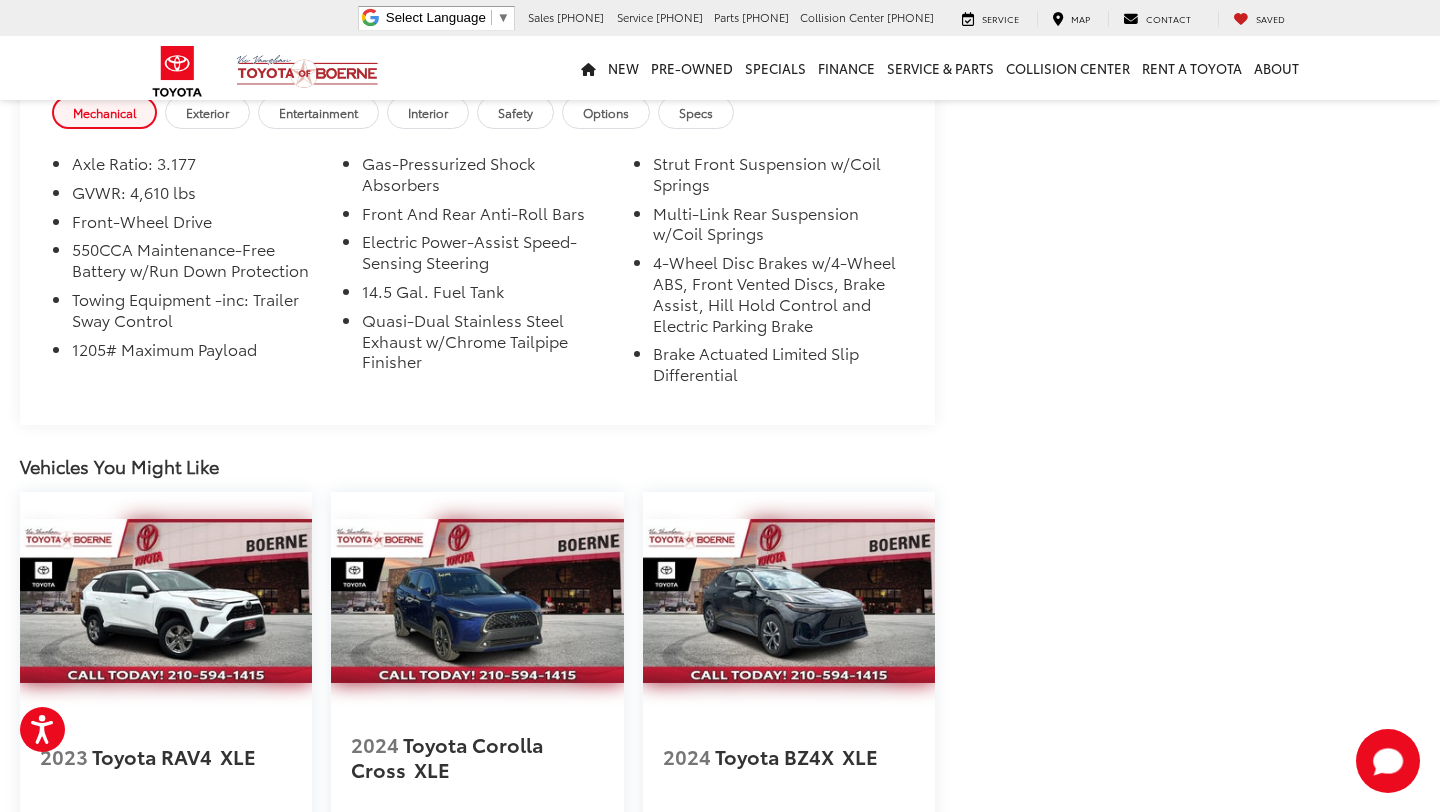 scroll, scrollTop: 5525, scrollLeft: 0, axis: vertical 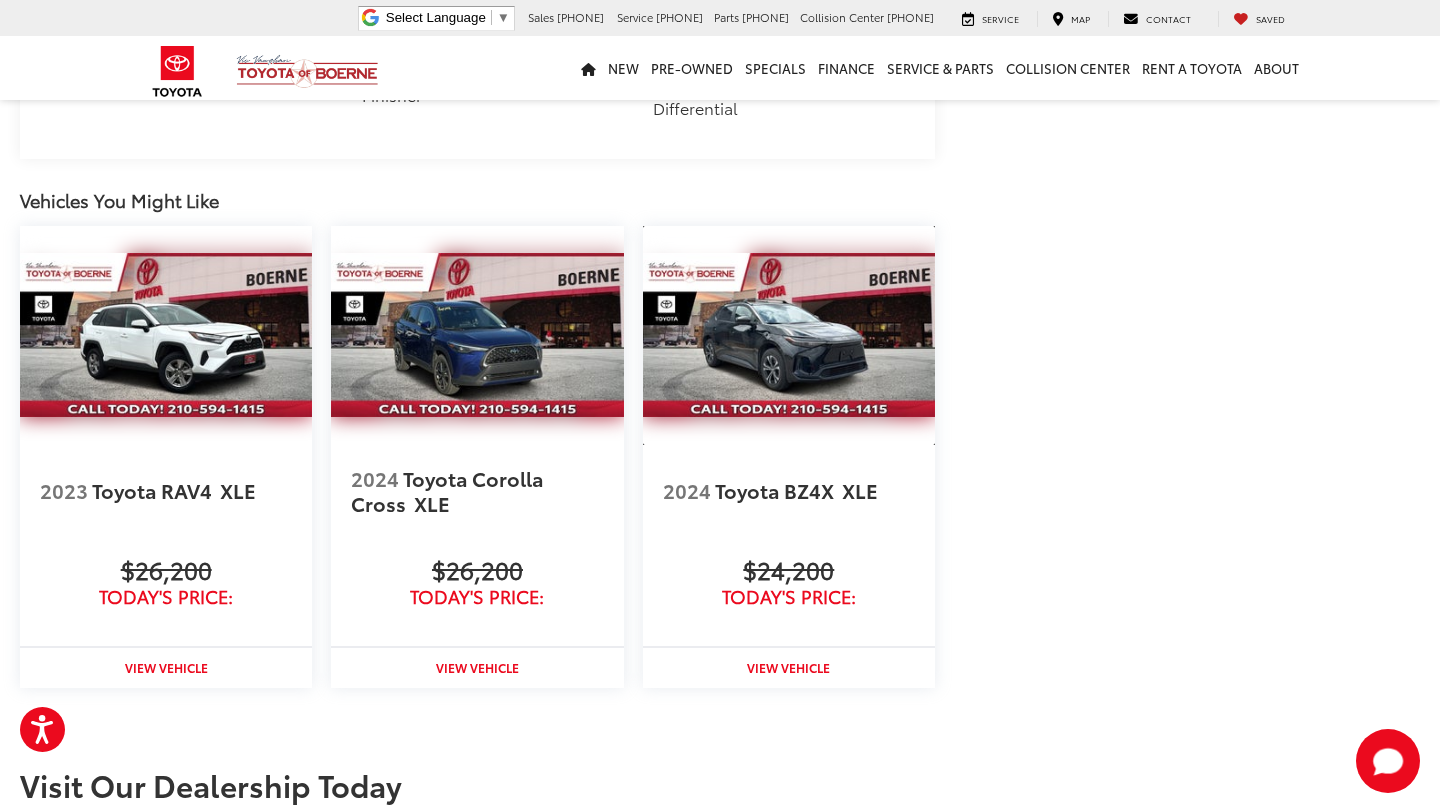 click at bounding box center [789, 335] 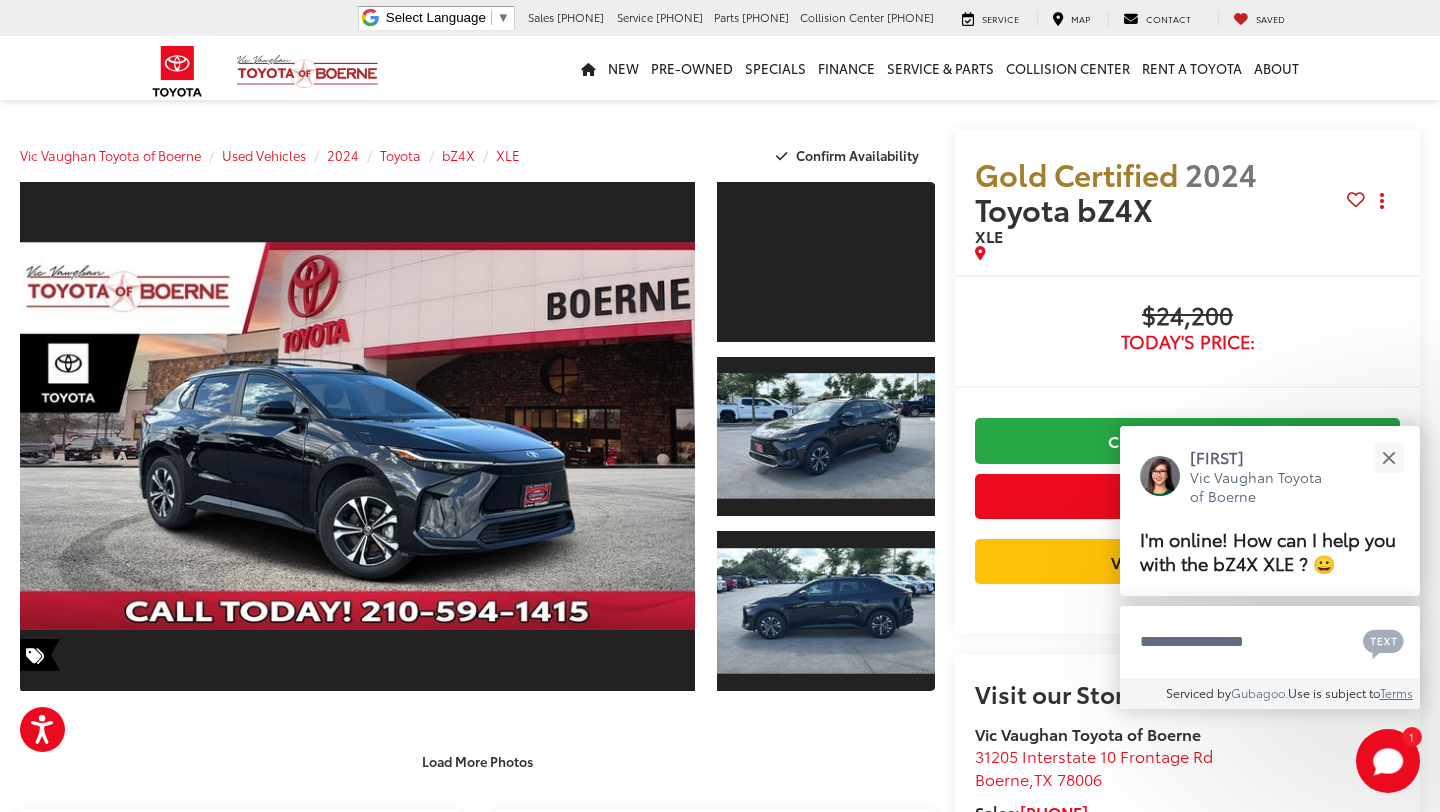 scroll, scrollTop: 0, scrollLeft: 0, axis: both 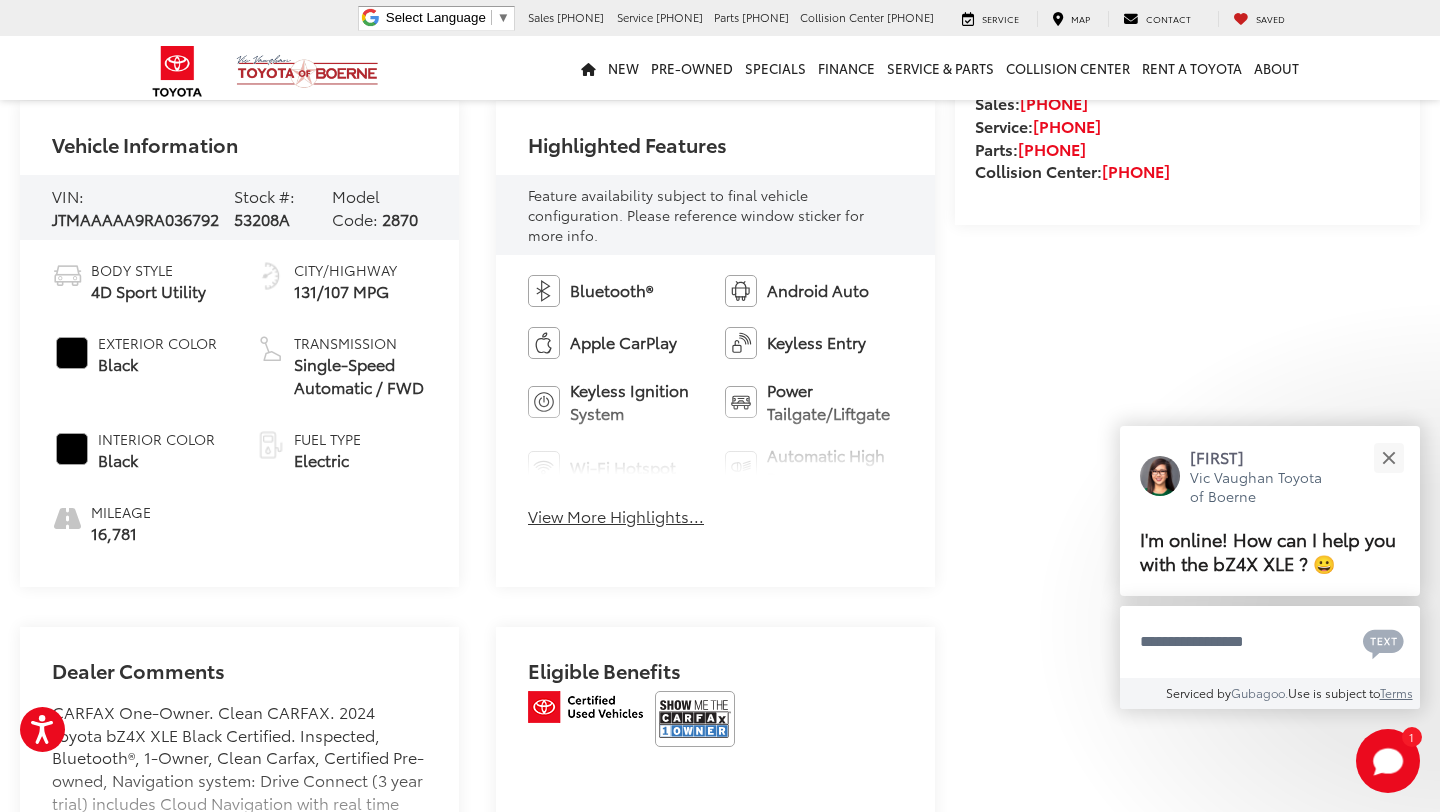 click on "View More Highlights..." at bounding box center [616, 516] 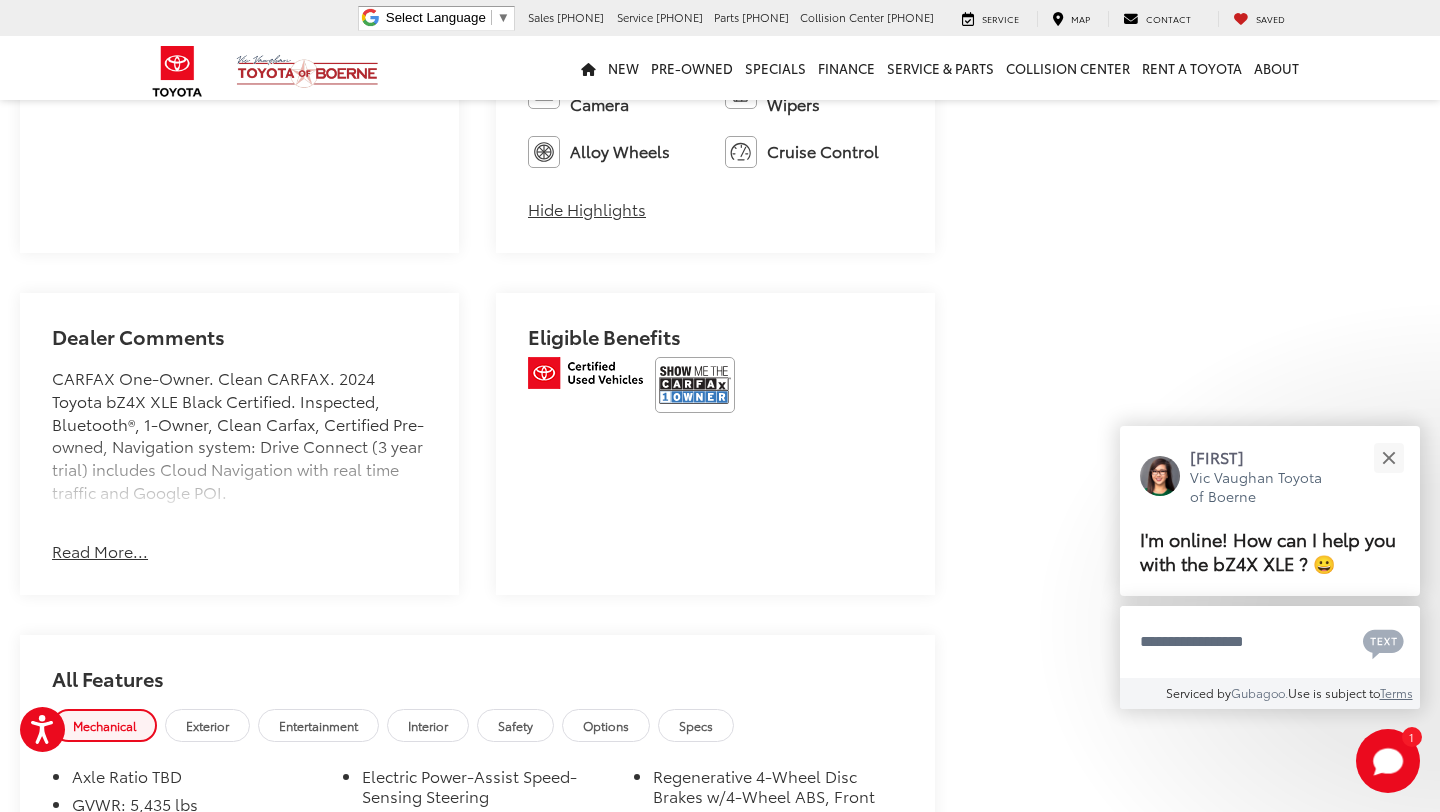 scroll, scrollTop: 1354, scrollLeft: 0, axis: vertical 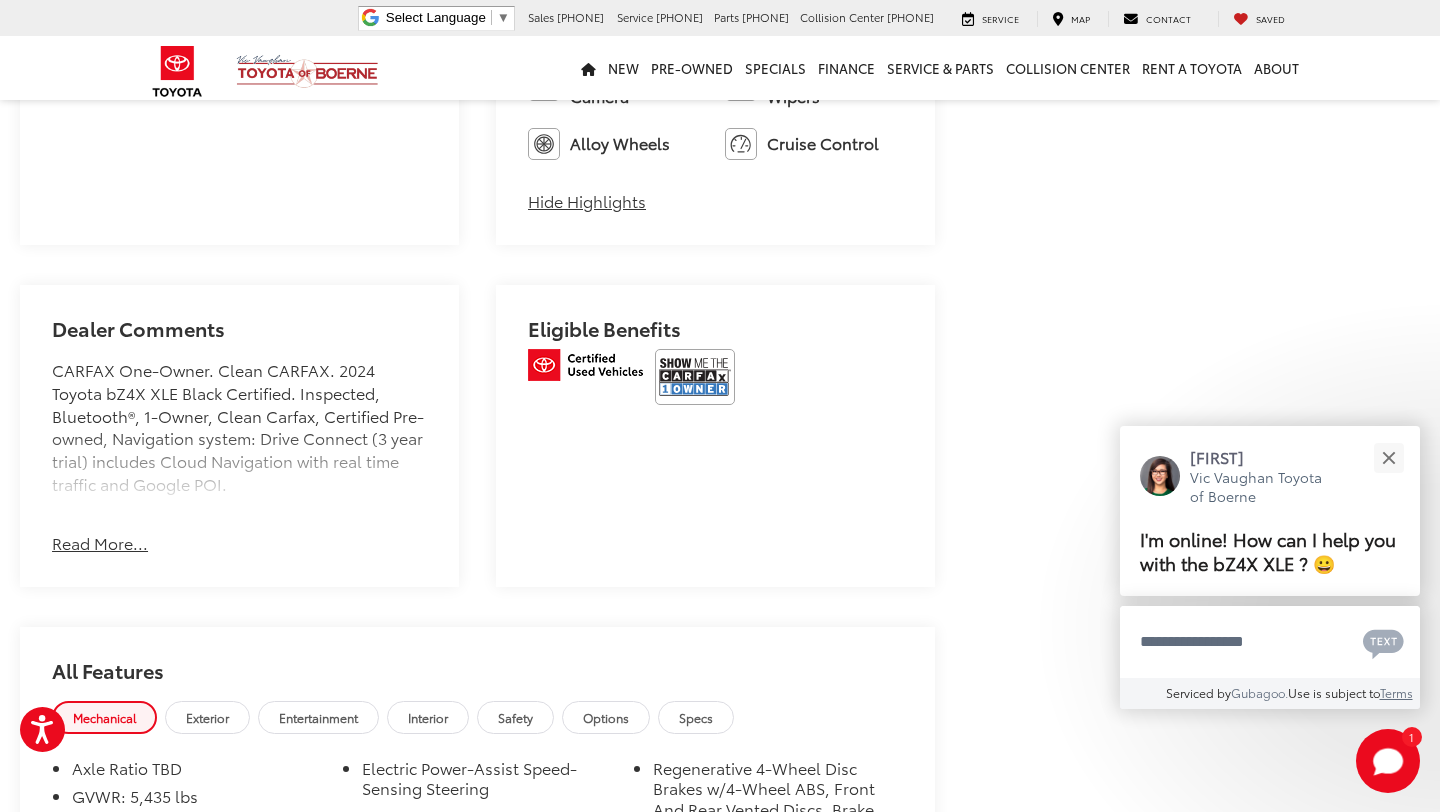 click on "Dealer Comments
CARFAX One-Owner. Clean CARFAX. 2024 Toyota bZ4X XLE Black Certified. Inspected, Bluetooth®, 1-Owner, Clean Carfax, Certified Pre-owned, Navigation system: Drive Connect (3 year trial) includes Cloud Navigation with real time traffic and Google POI. 131/107 City/Highway MPG Toyota Certified Used Hybrids Details:  * Powertrain Limited Warranty: 84 Month/100,000 Mile (whichever comes first) from TCUV purchase date  * 160 Point Inspection  * Limited Warranty: 12 Month/12,000 Mile Limited Comprehensive Warranty: 12 Month/12,000 Mile (whichever comes first) from certified purchase date  * Transferable Warranty  * Vehicle History  * Roadside Assistance  * Warranty Deductible: $0
Read More...
Hide Comments" at bounding box center [239, 436] 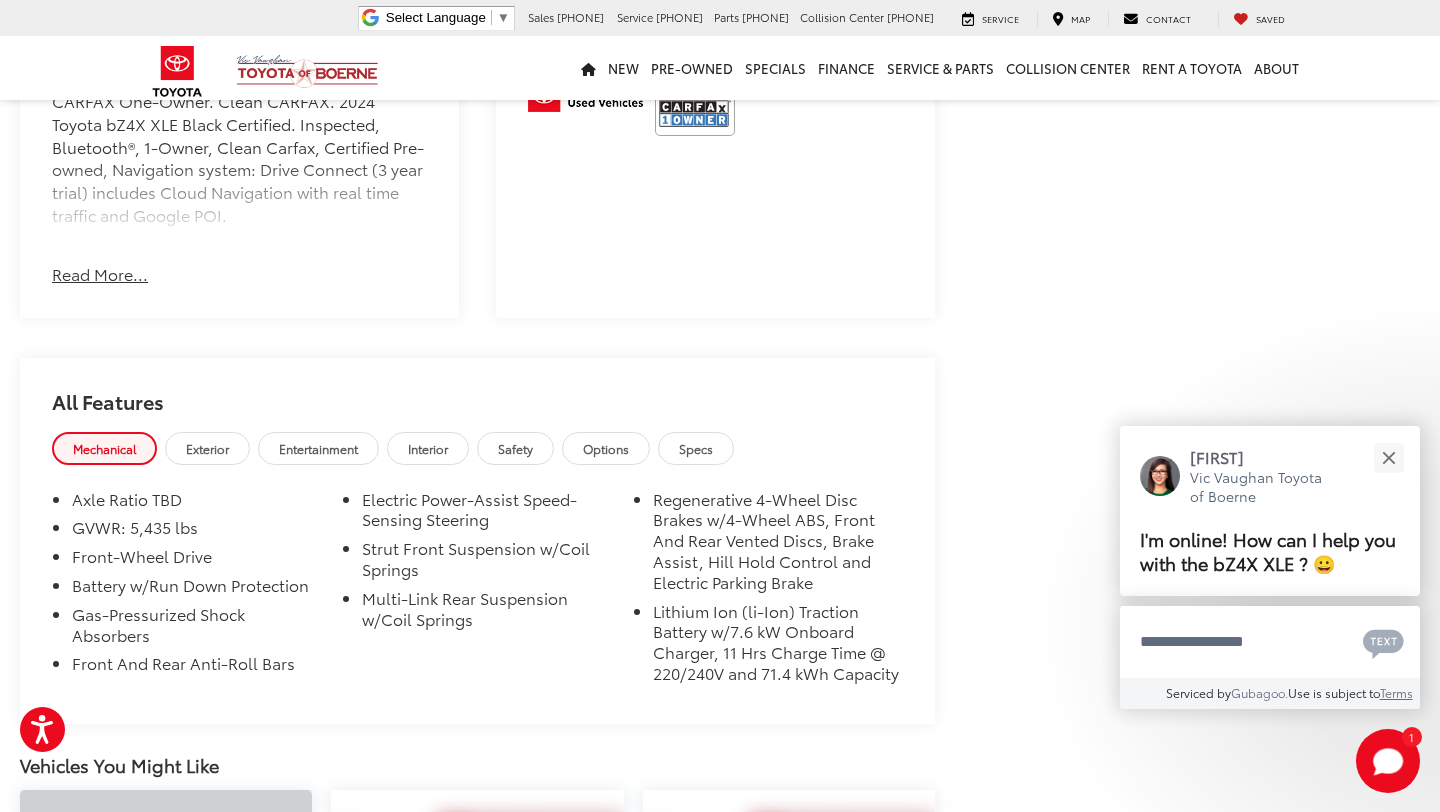 scroll, scrollTop: 1626, scrollLeft: 0, axis: vertical 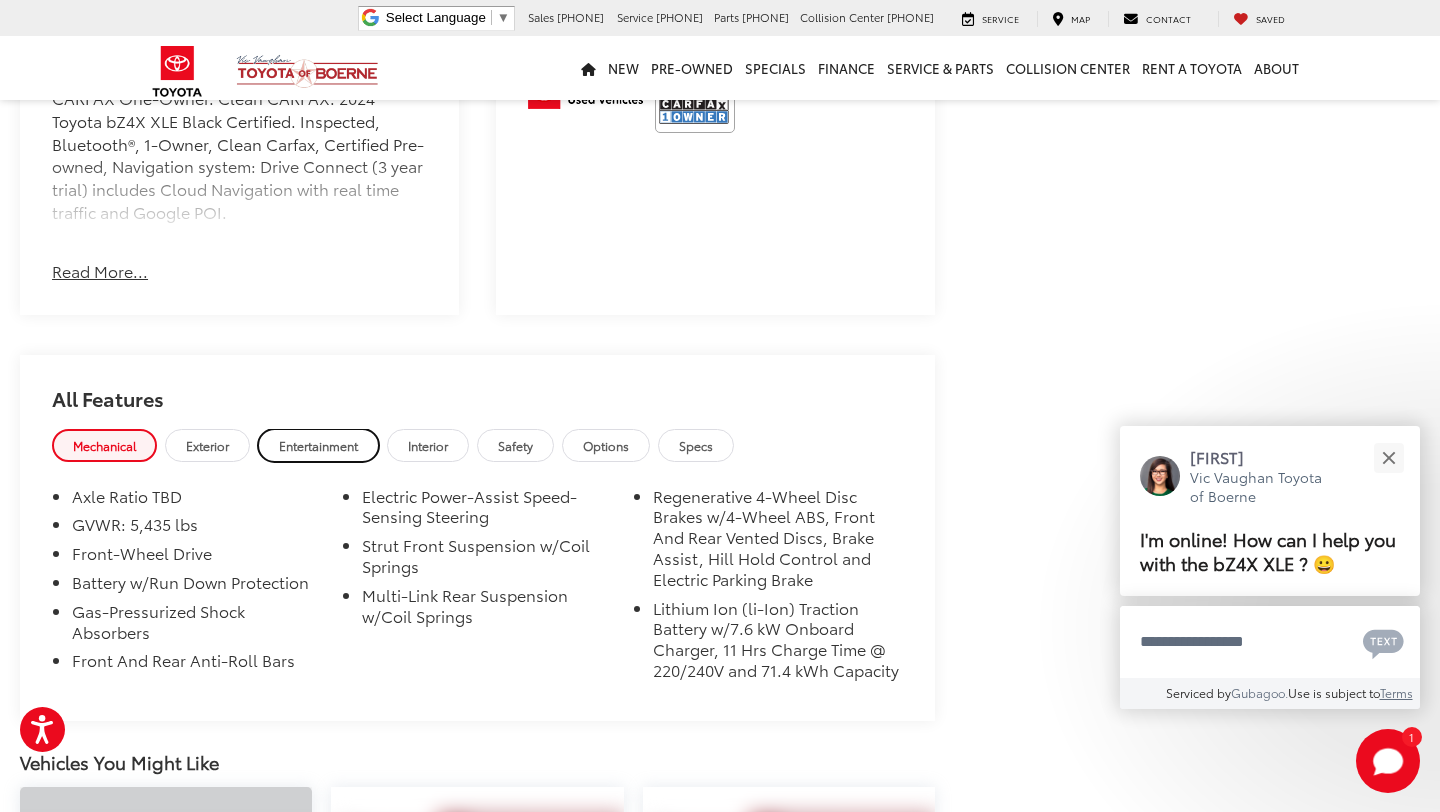 click on "Entertainment" at bounding box center [318, 445] 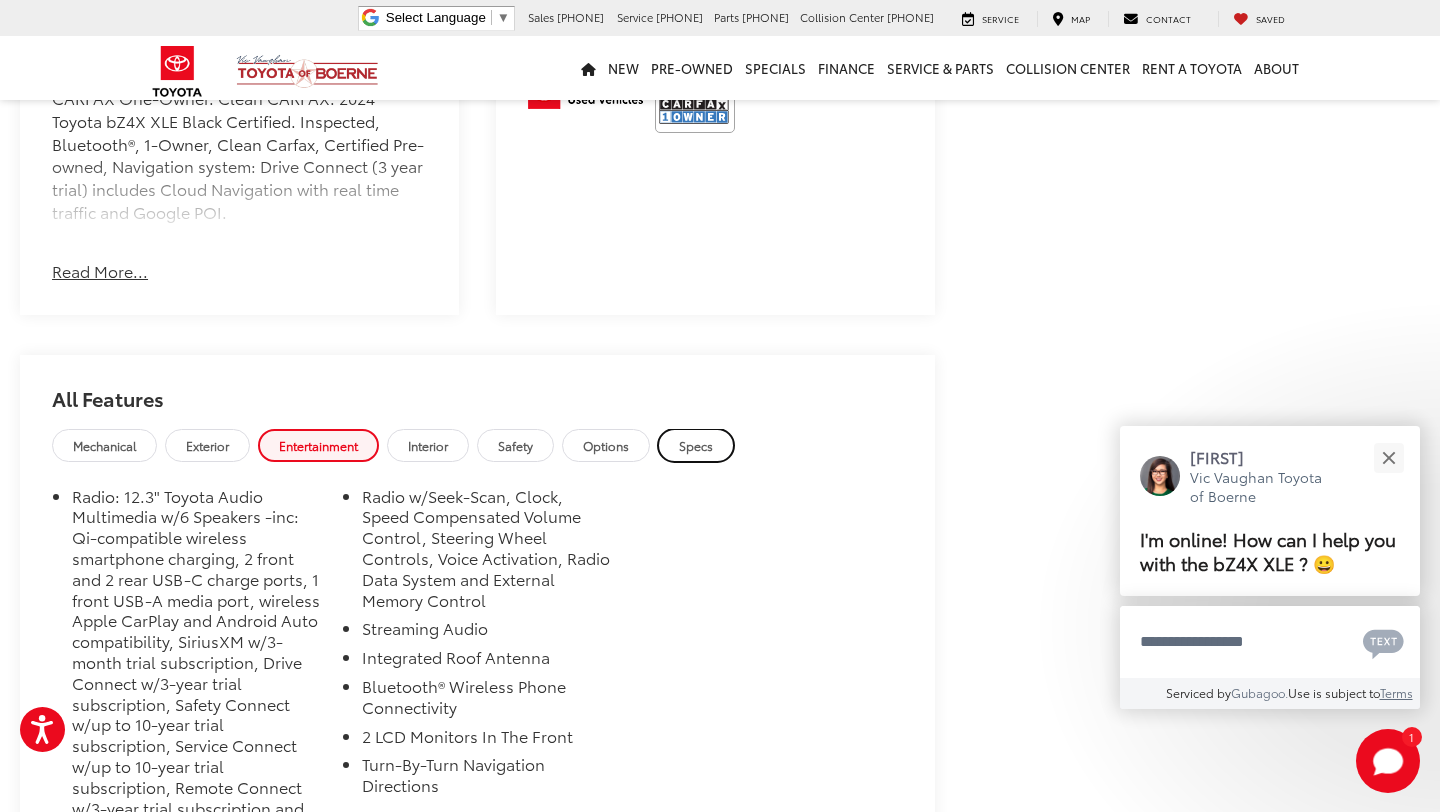 click on "Specs" at bounding box center (696, 445) 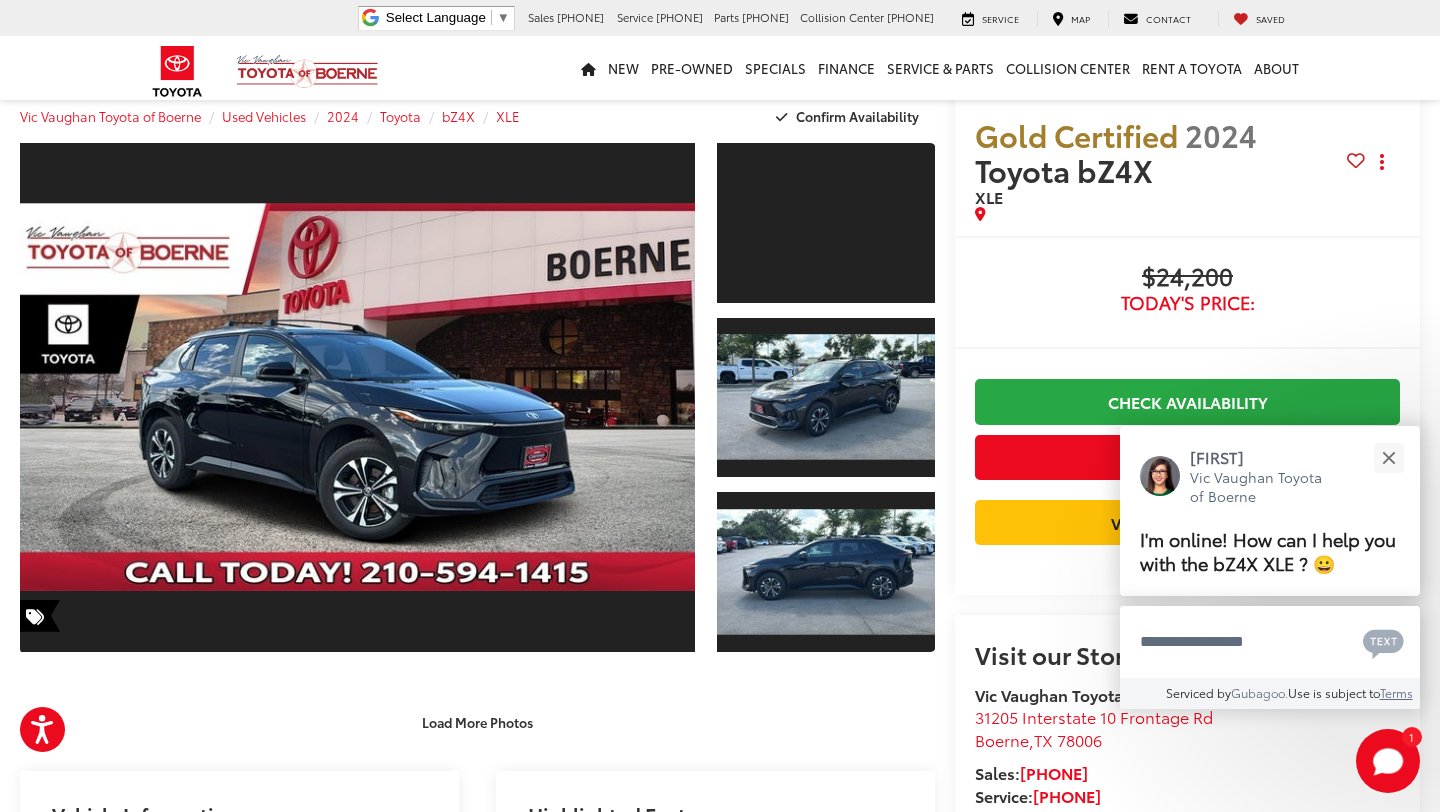 scroll, scrollTop: 0, scrollLeft: 0, axis: both 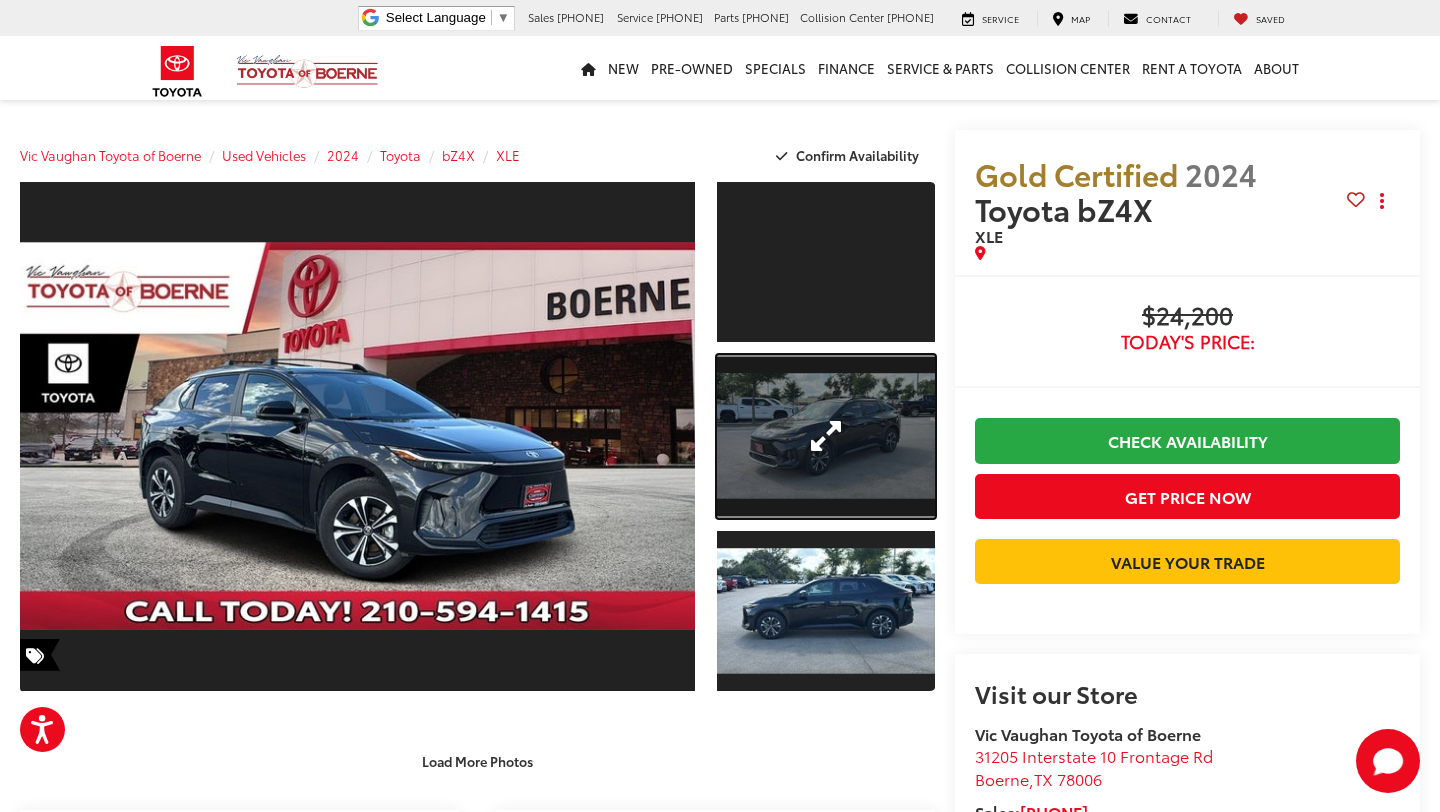click at bounding box center (826, 437) 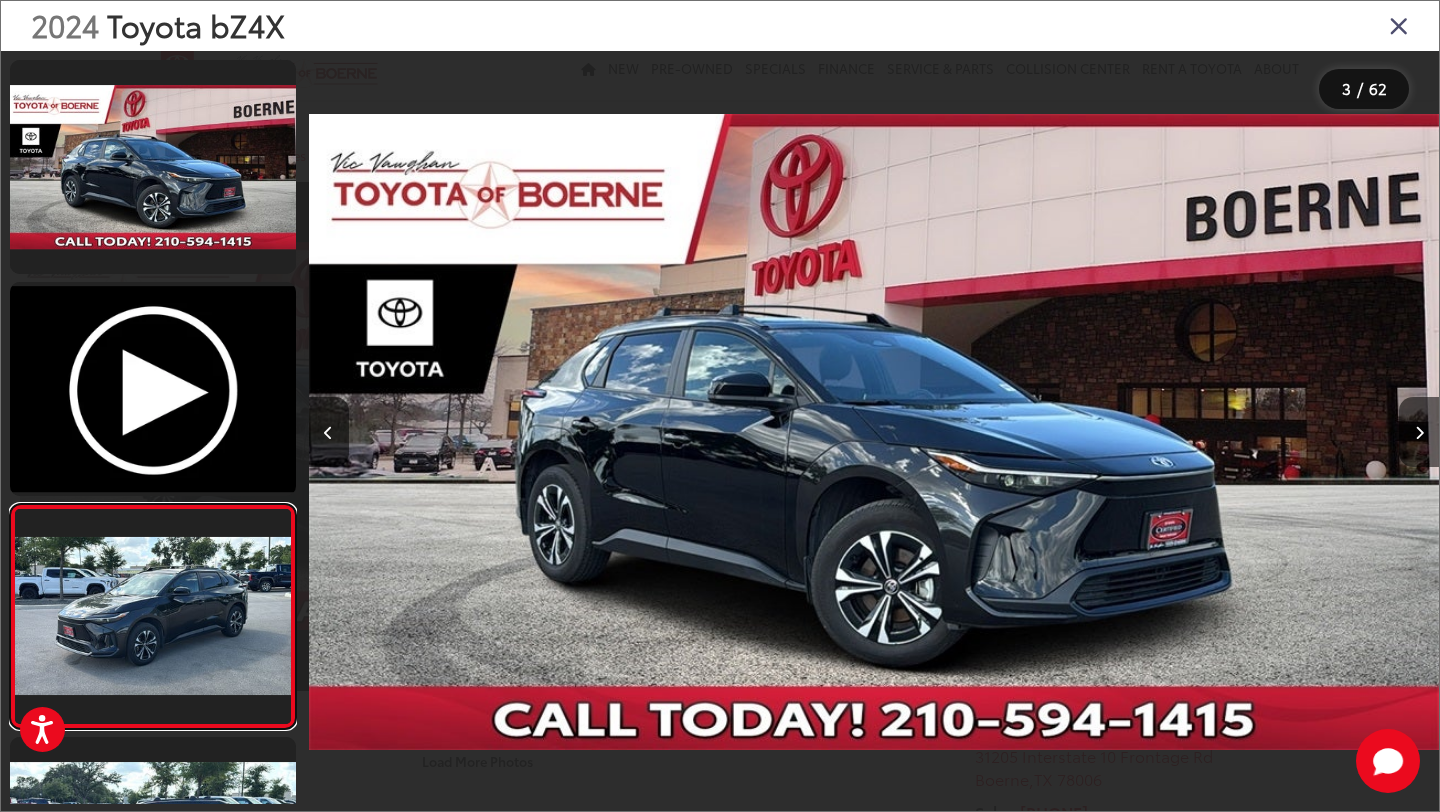 scroll, scrollTop: 0, scrollLeft: 380, axis: horizontal 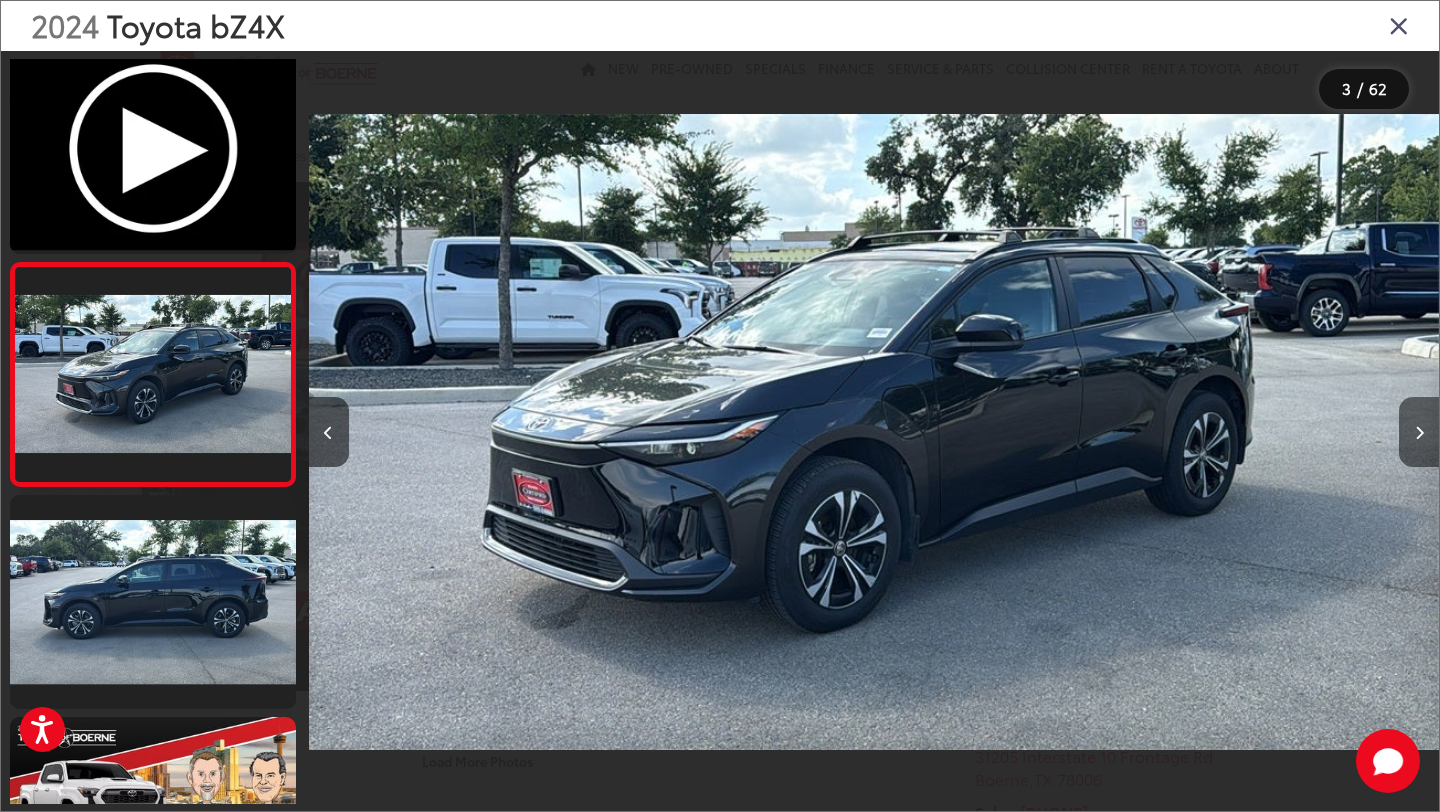 click at bounding box center [1419, 433] 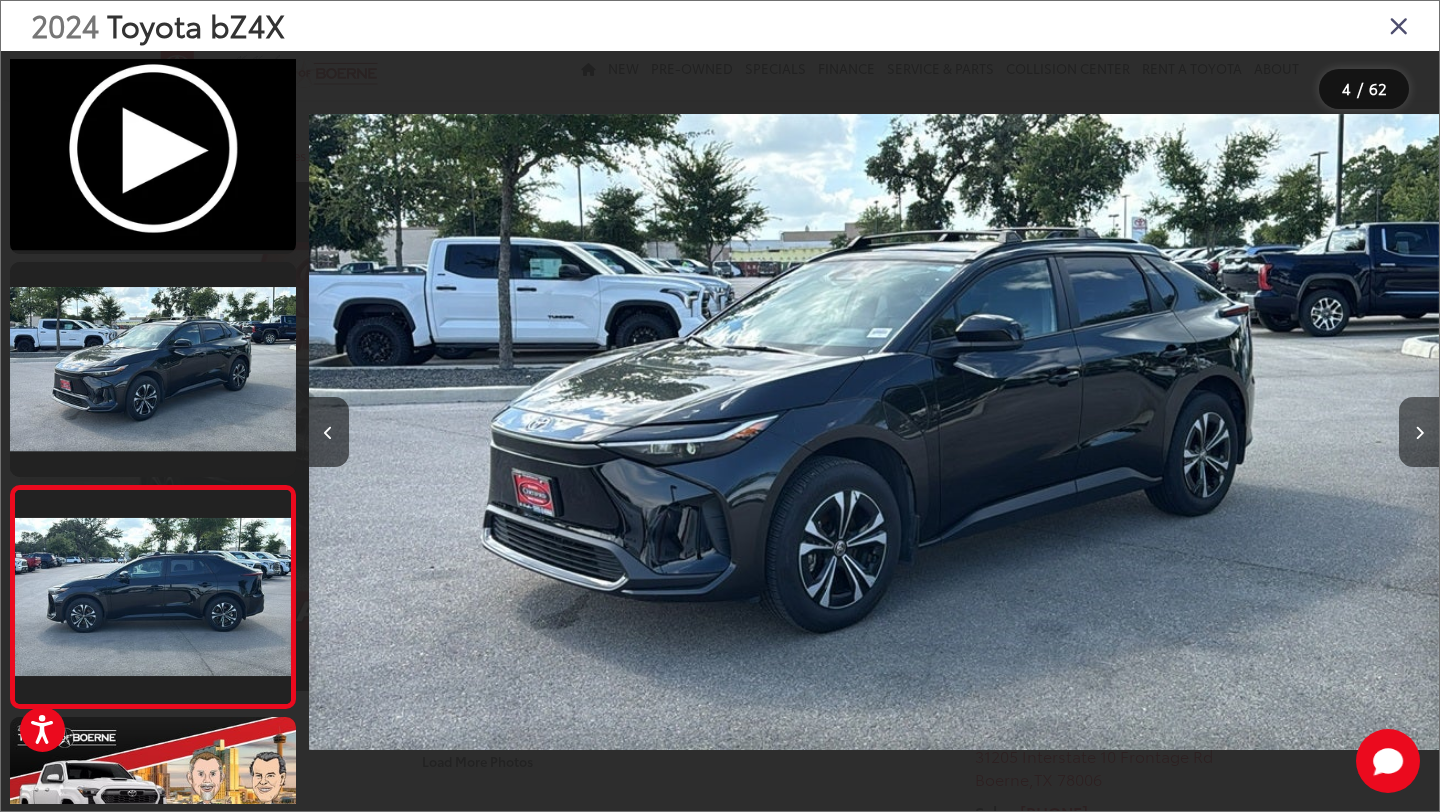 scroll, scrollTop: 0, scrollLeft: 2523, axis: horizontal 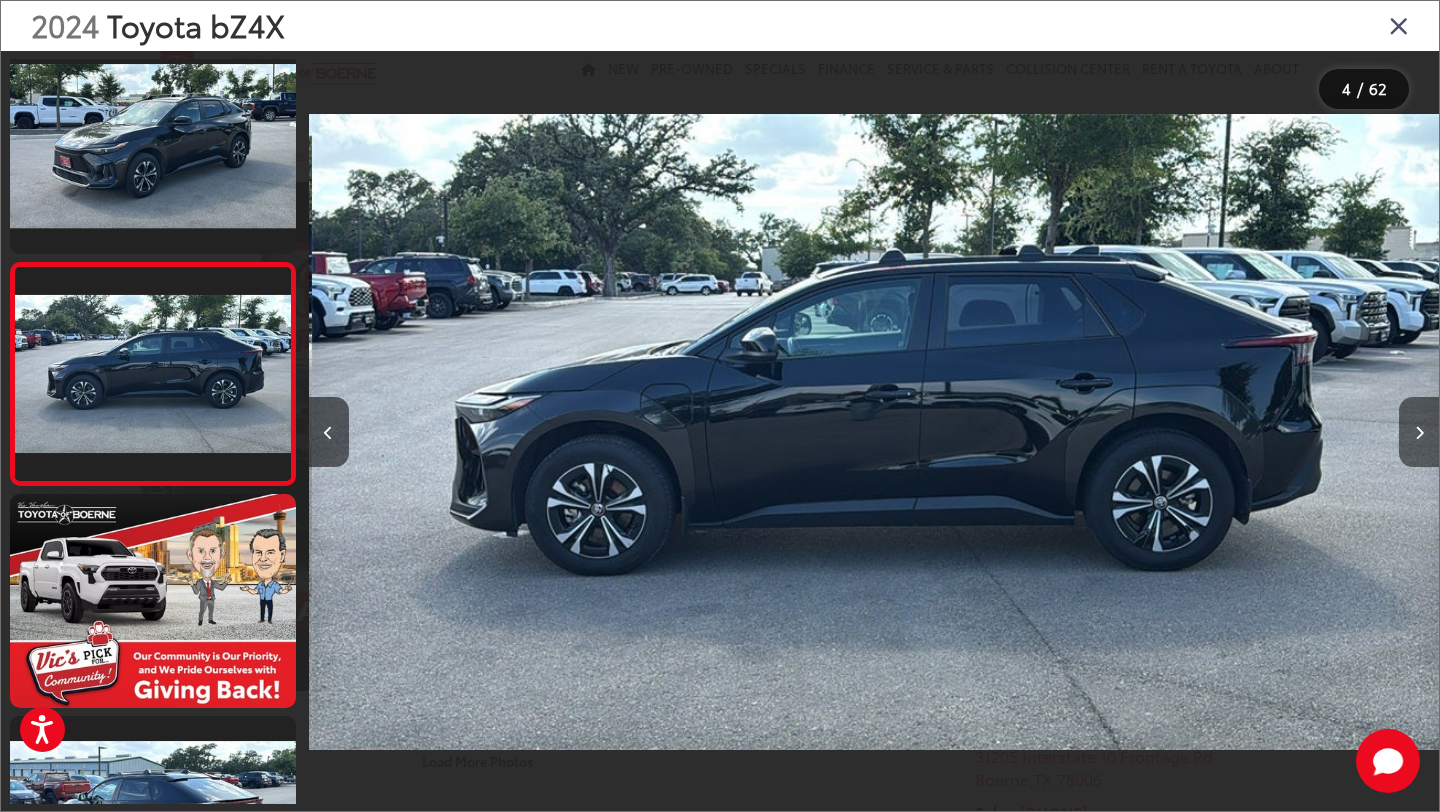 click at bounding box center [1419, 432] 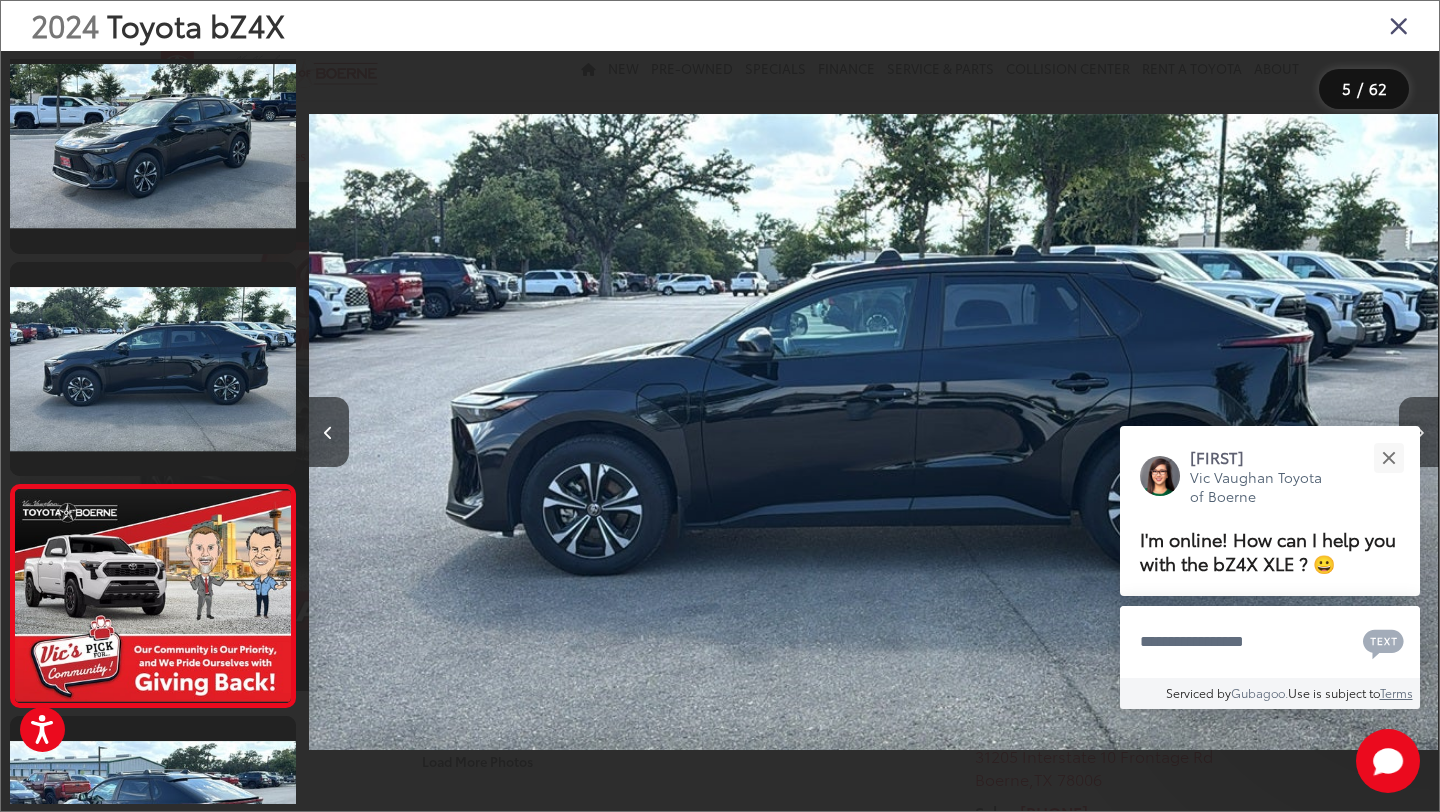 scroll, scrollTop: 650, scrollLeft: 0, axis: vertical 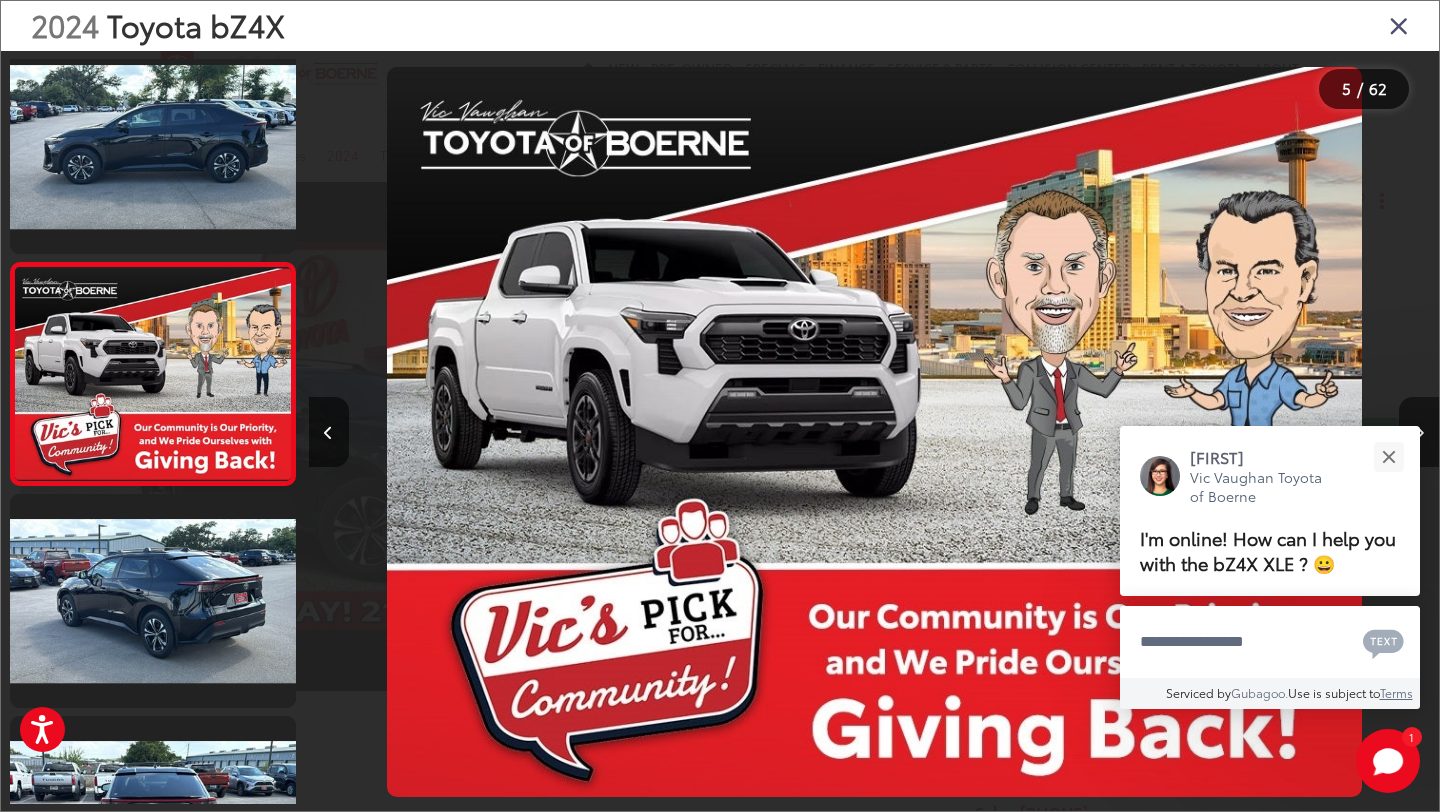 click at bounding box center (1419, 432) 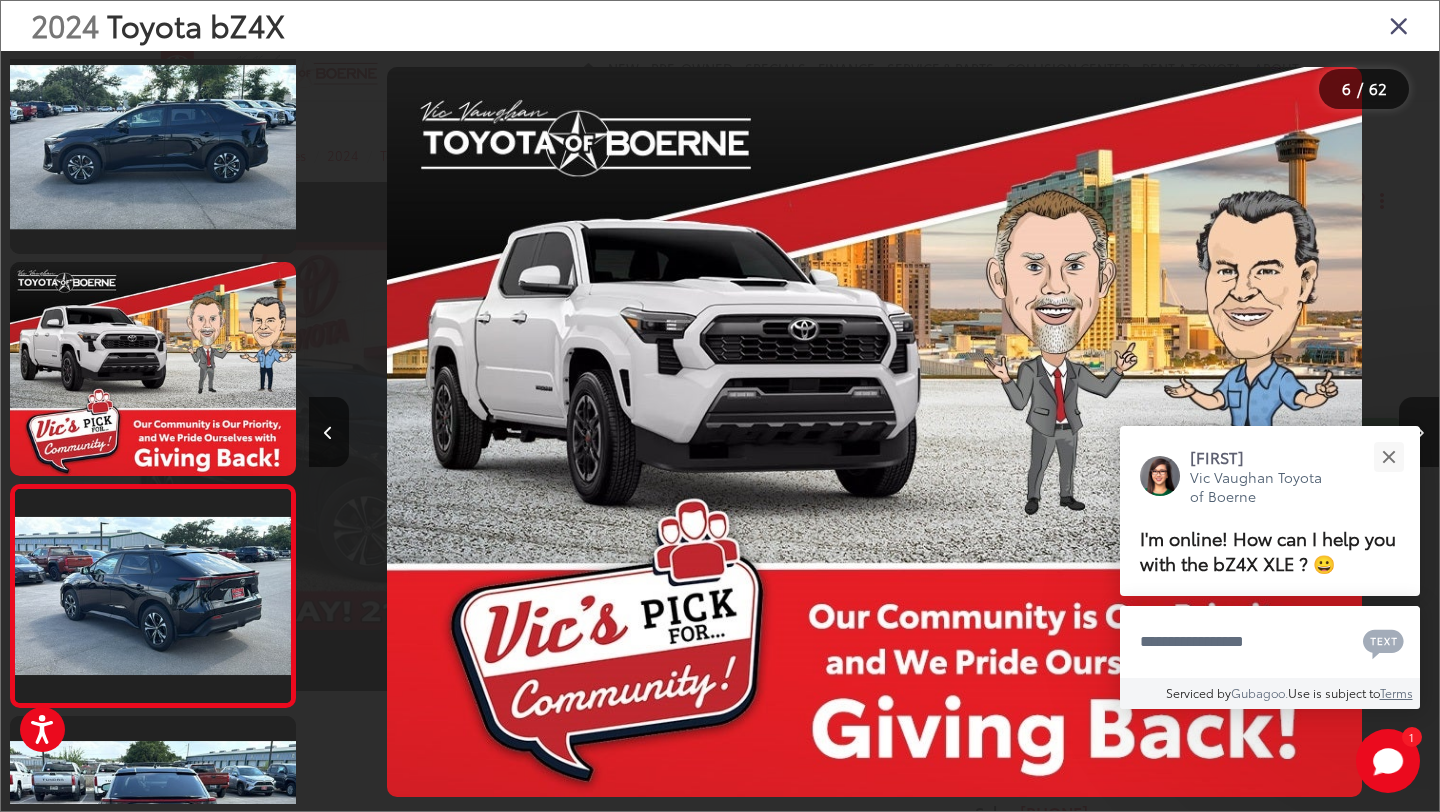 scroll, scrollTop: 0, scrollLeft: 4781, axis: horizontal 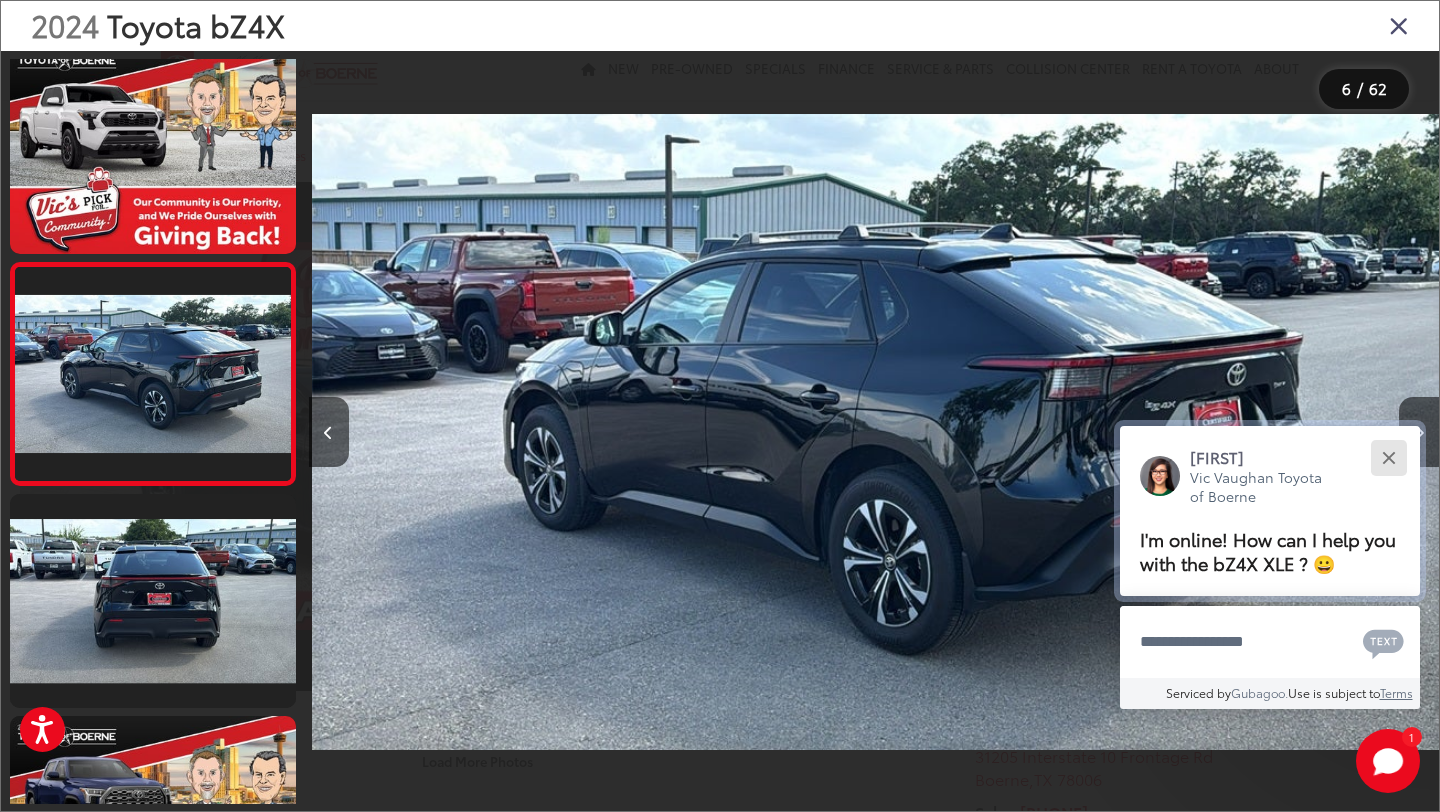 click at bounding box center [1388, 457] 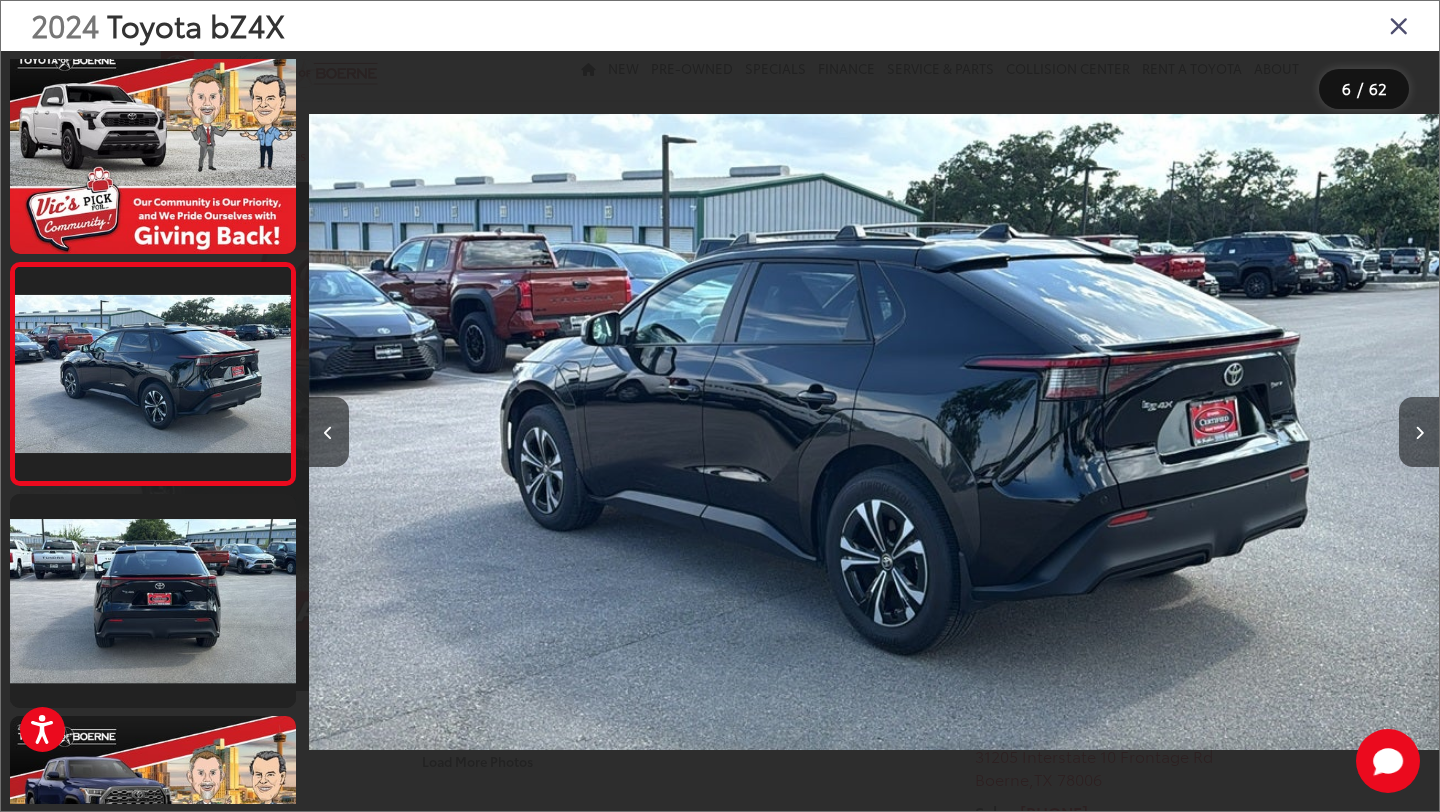 click at bounding box center [1419, 432] 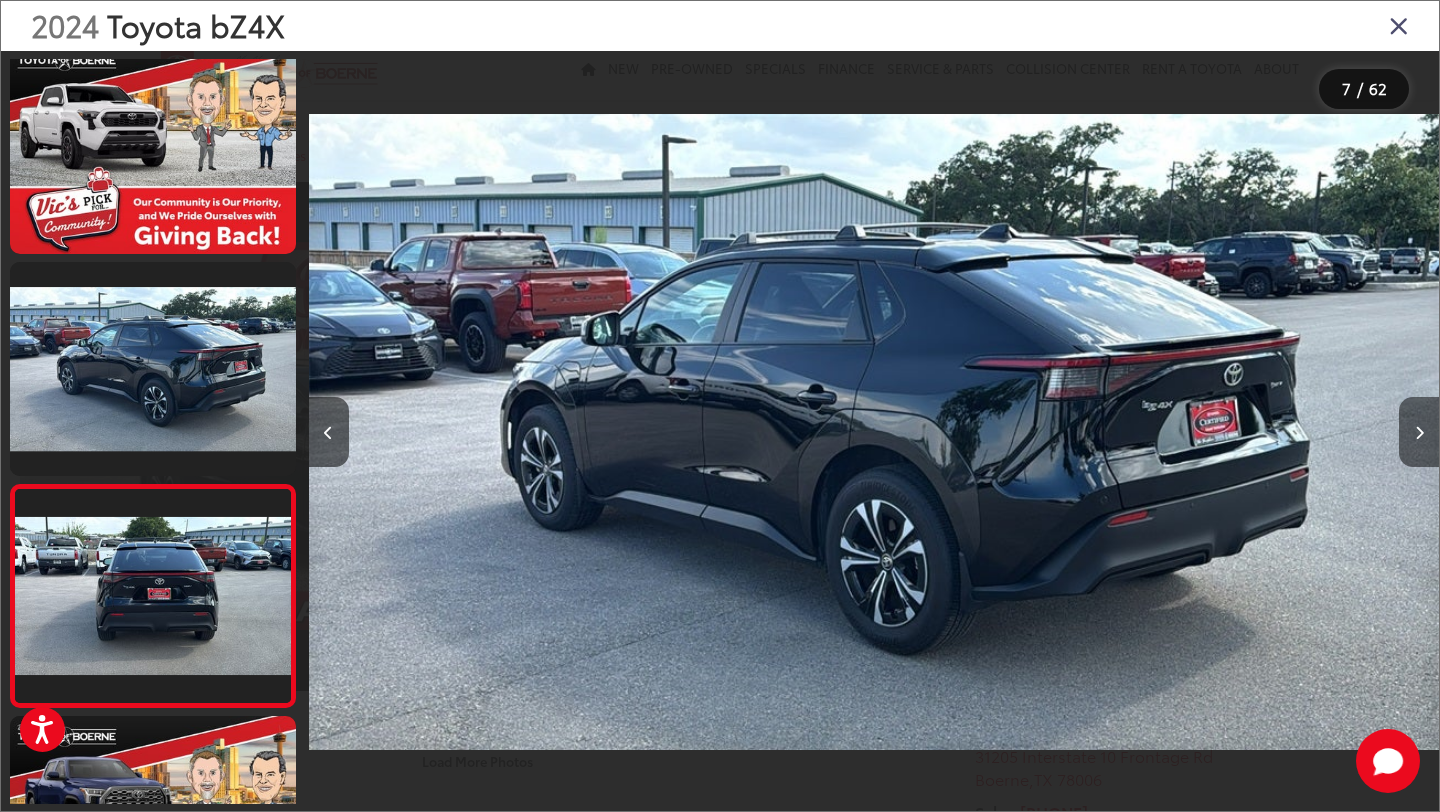 scroll, scrollTop: 0, scrollLeft: 5715, axis: horizontal 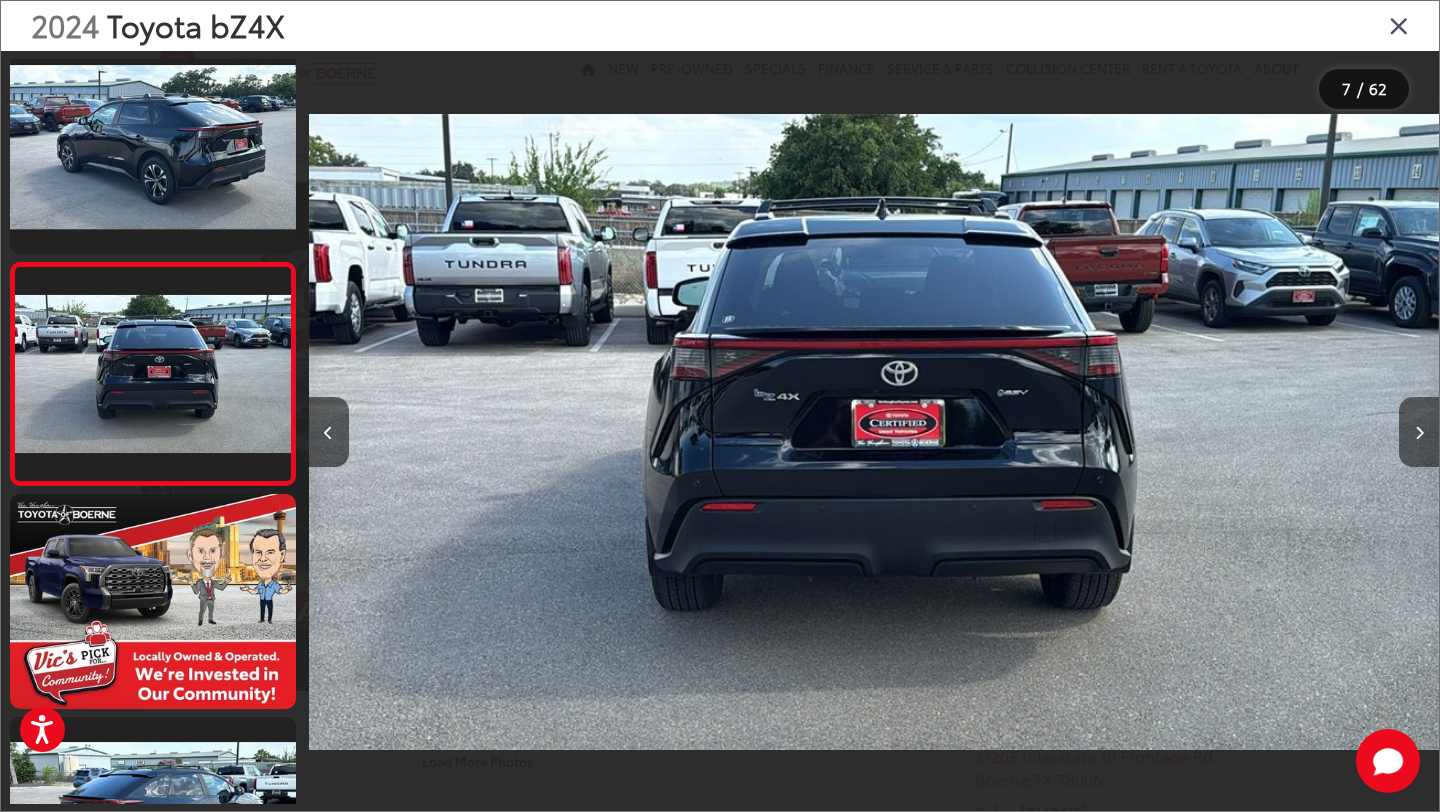 click at bounding box center (1419, 432) 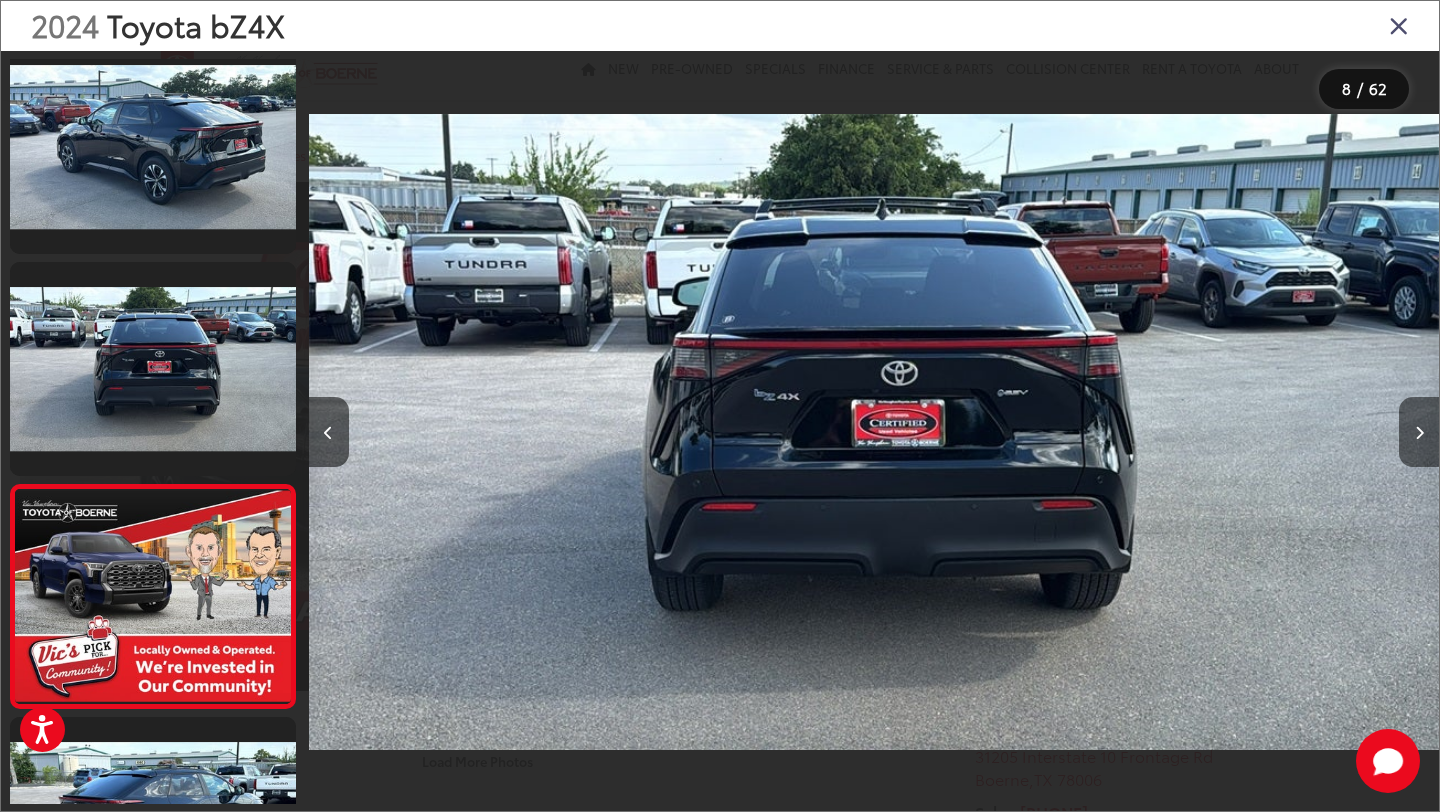 scroll, scrollTop: 0, scrollLeft: 7044, axis: horizontal 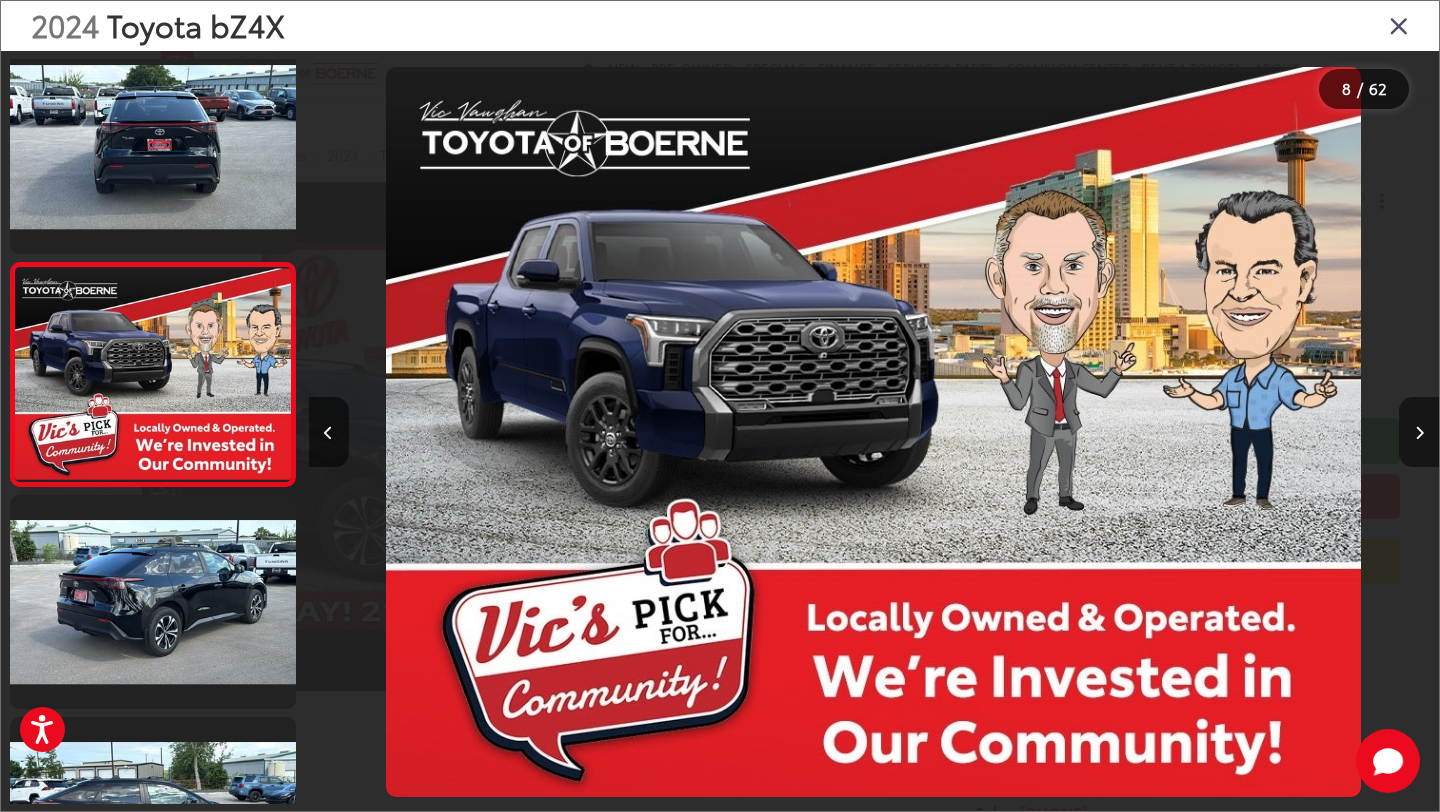 click at bounding box center [1419, 432] 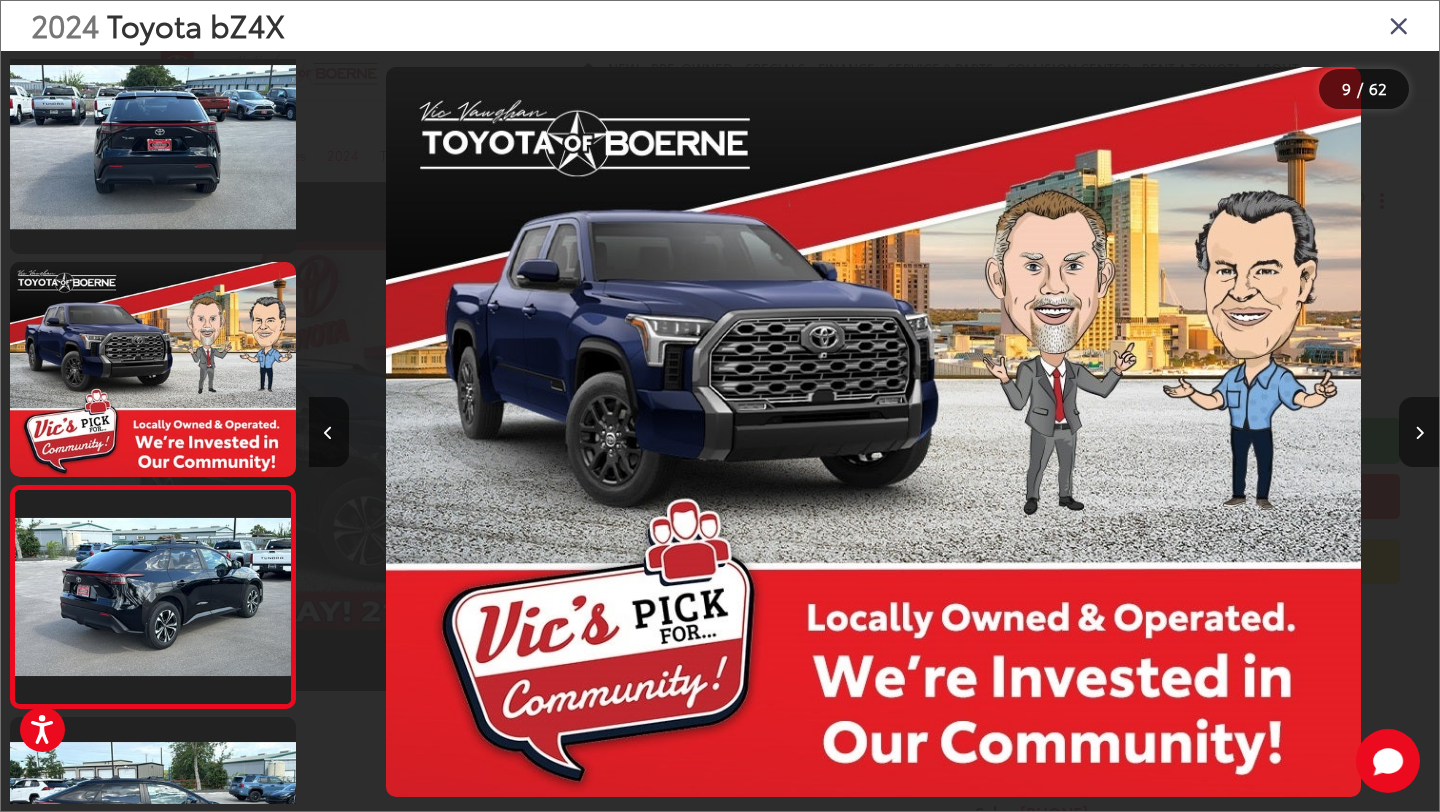 scroll, scrollTop: 0, scrollLeft: 8173, axis: horizontal 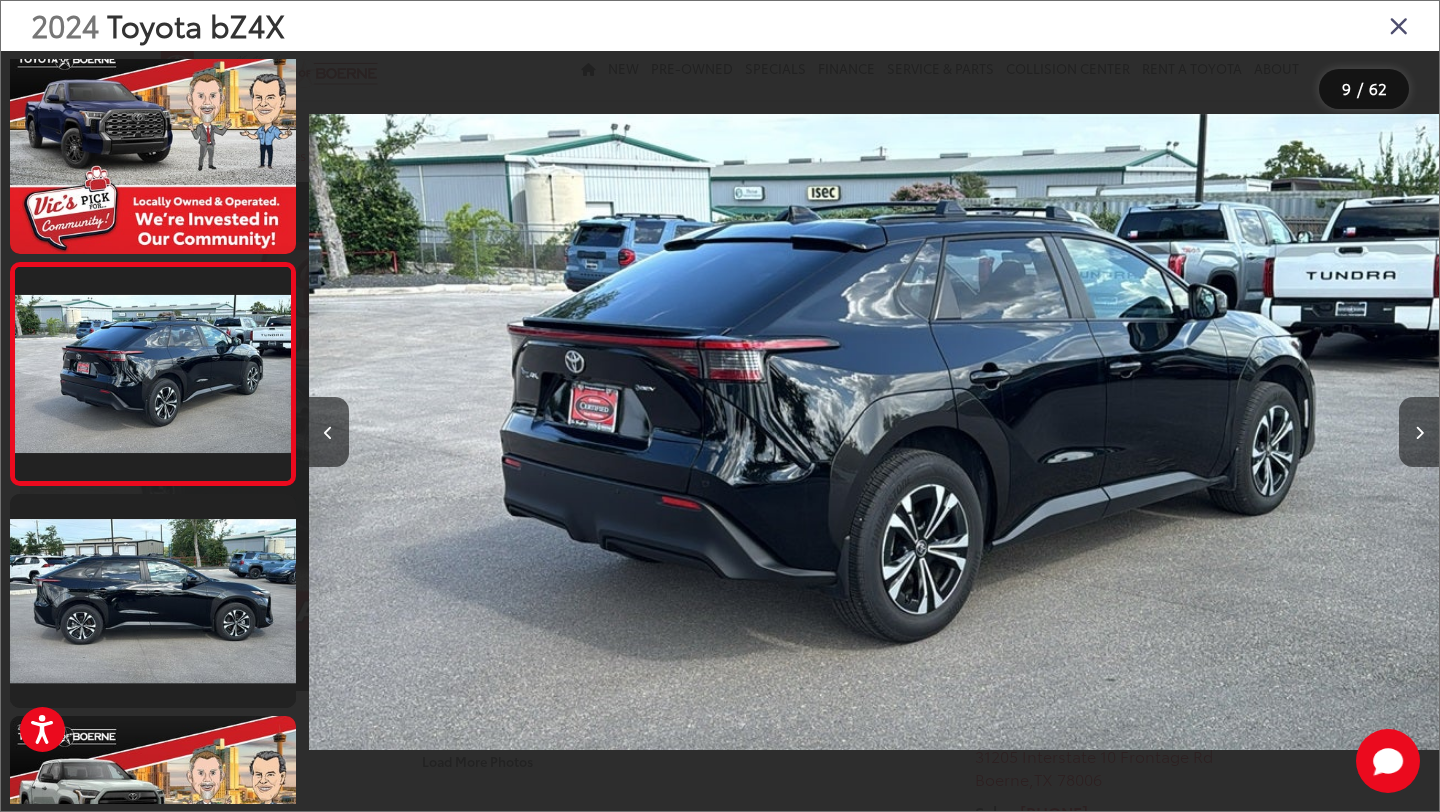 click at bounding box center (1419, 432) 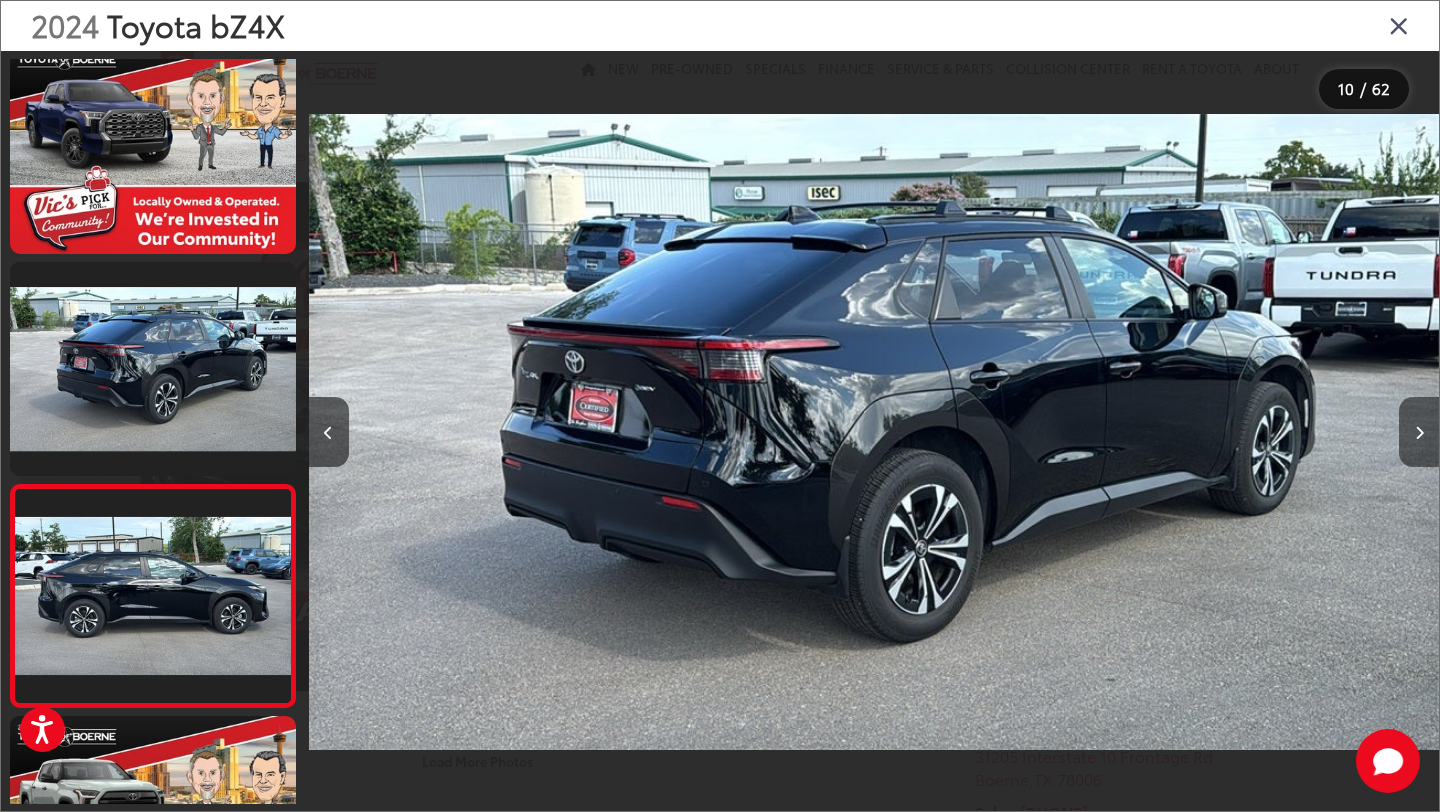 scroll, scrollTop: 0, scrollLeft: 9106, axis: horizontal 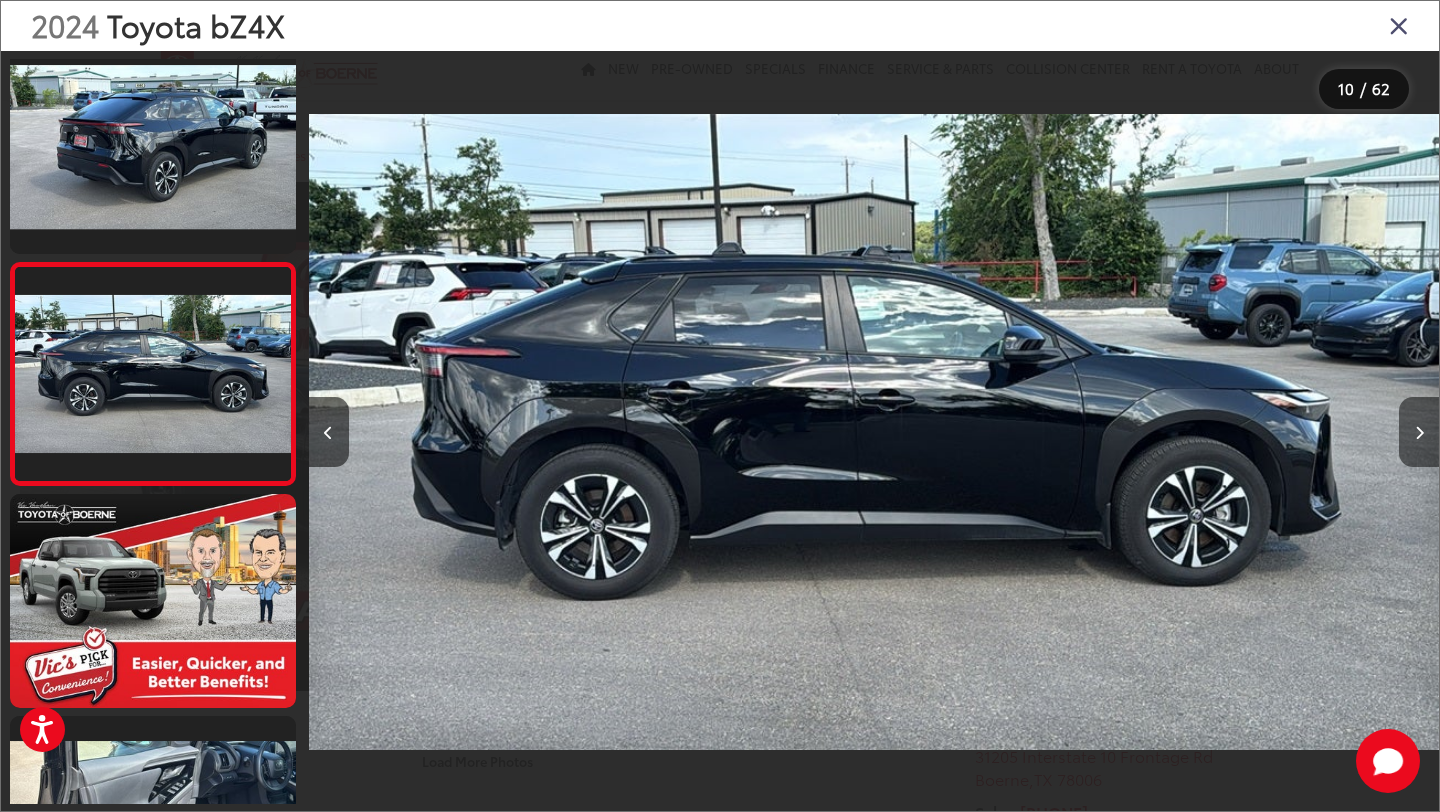 click at bounding box center (1419, 432) 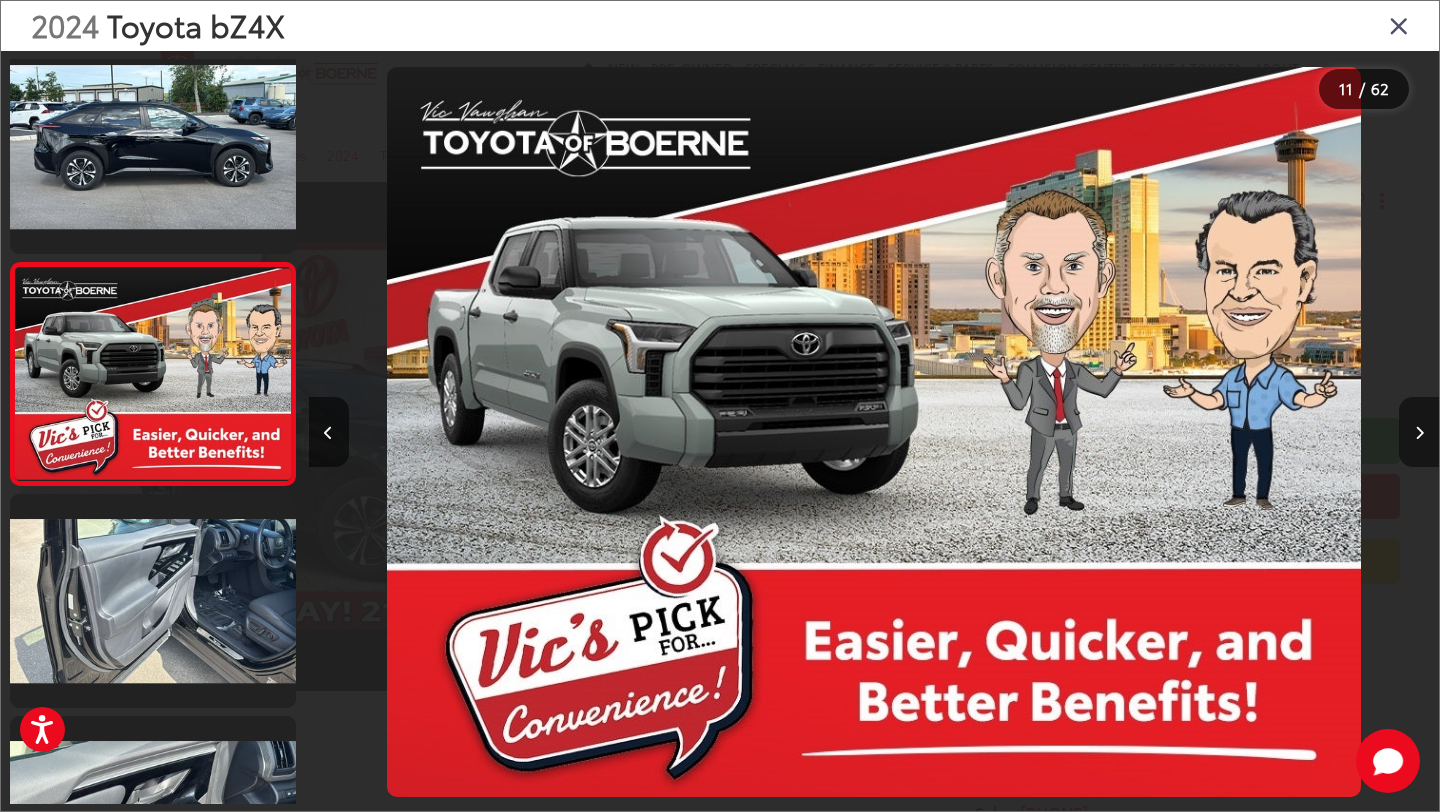 click at bounding box center [1419, 432] 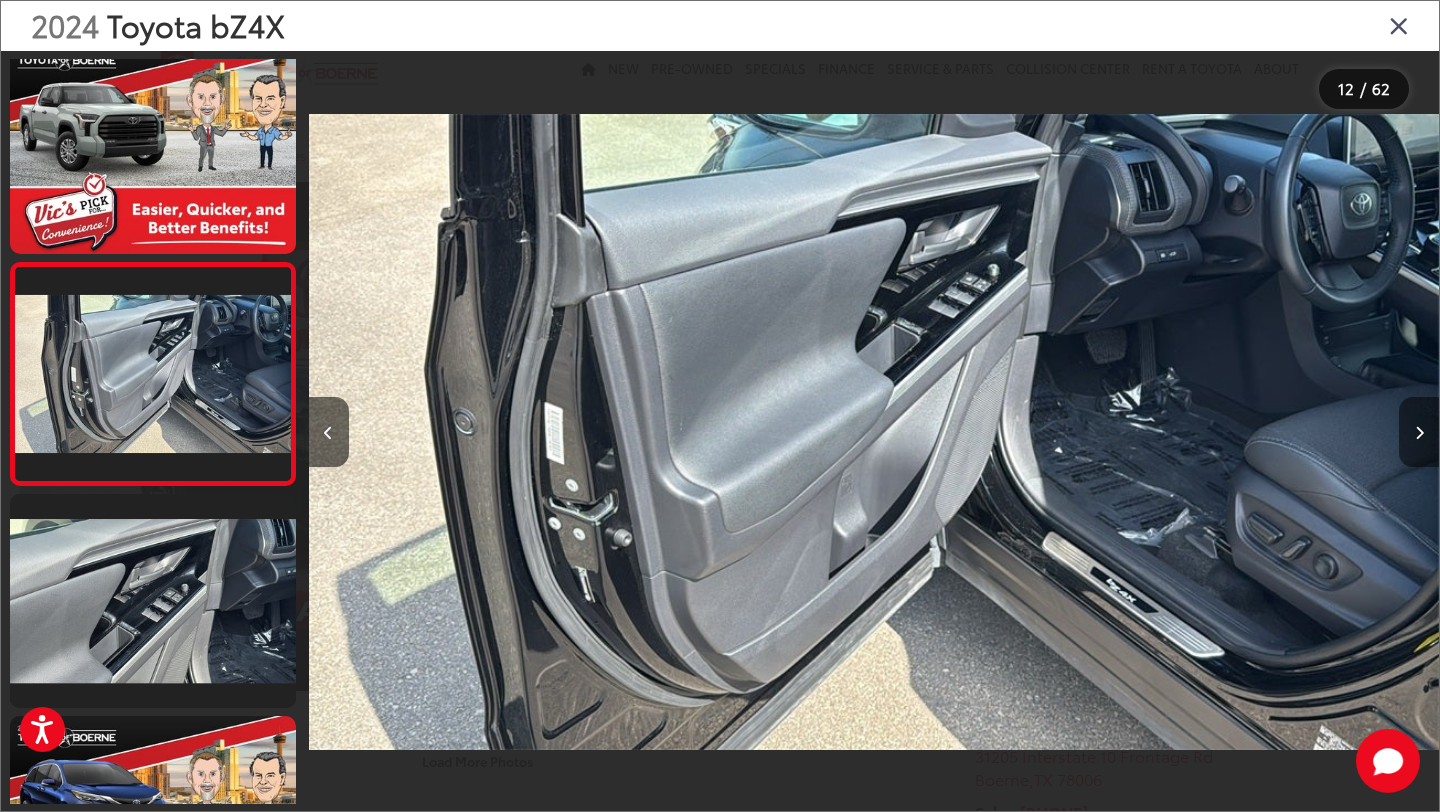 click at bounding box center (1419, 432) 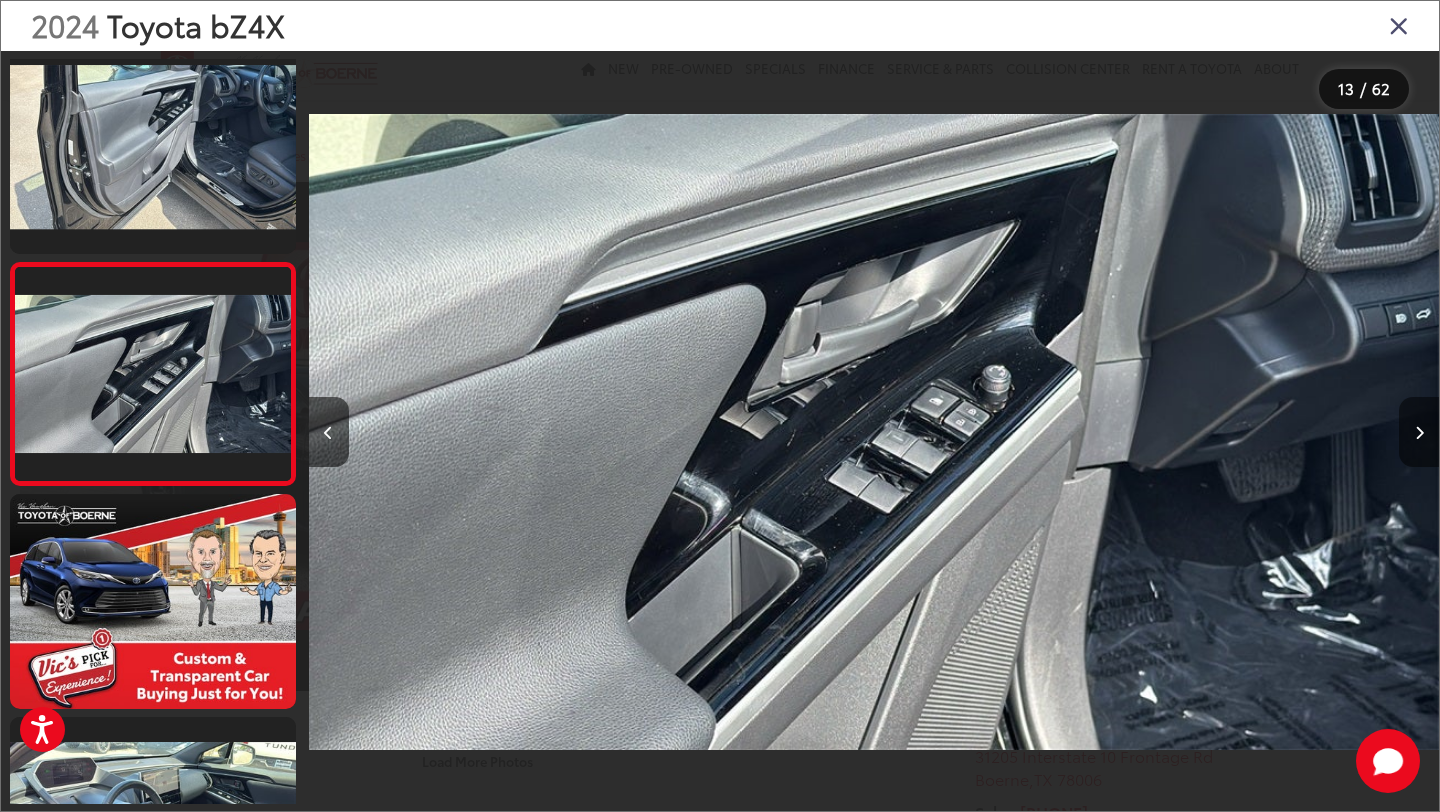 click at bounding box center [1419, 432] 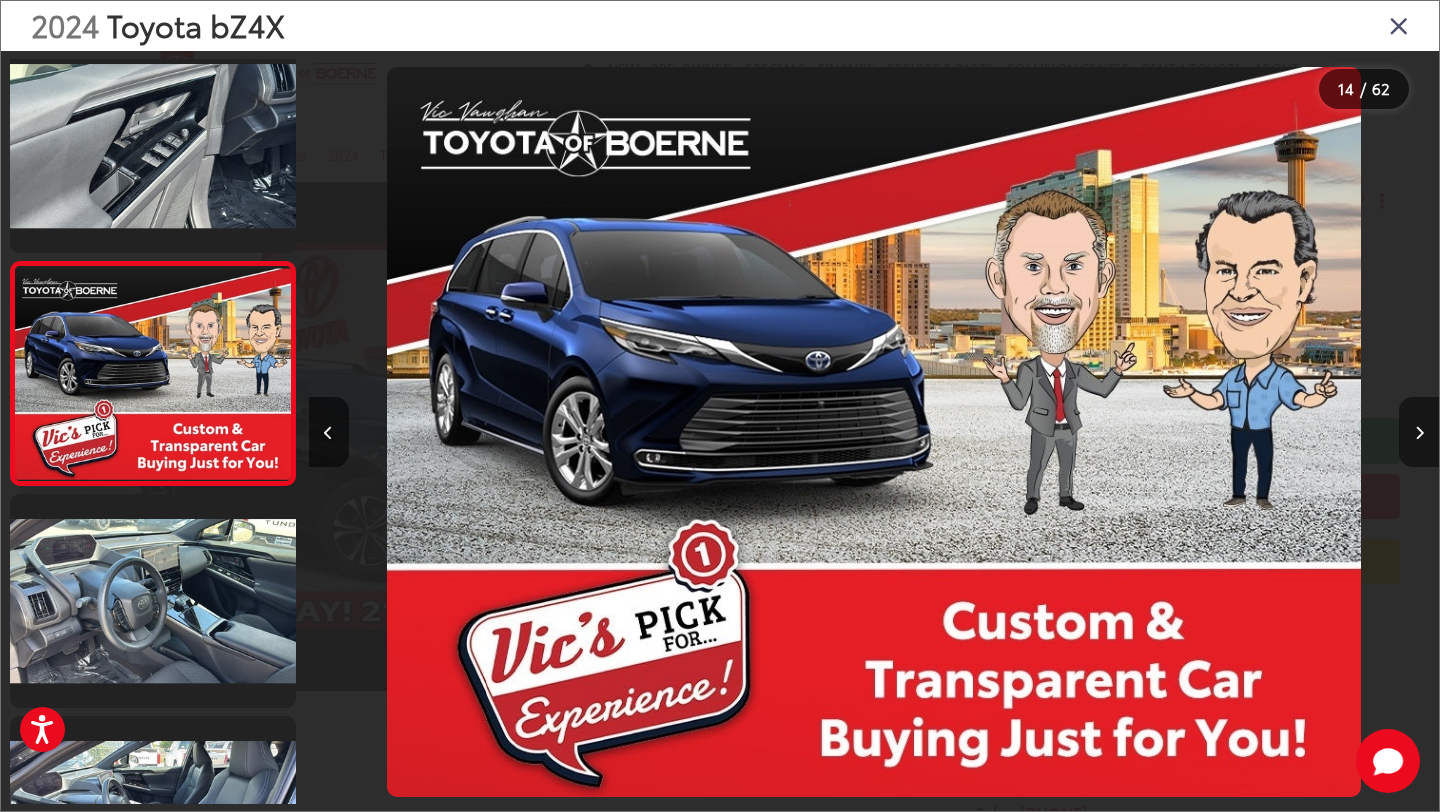 click at bounding box center (1419, 432) 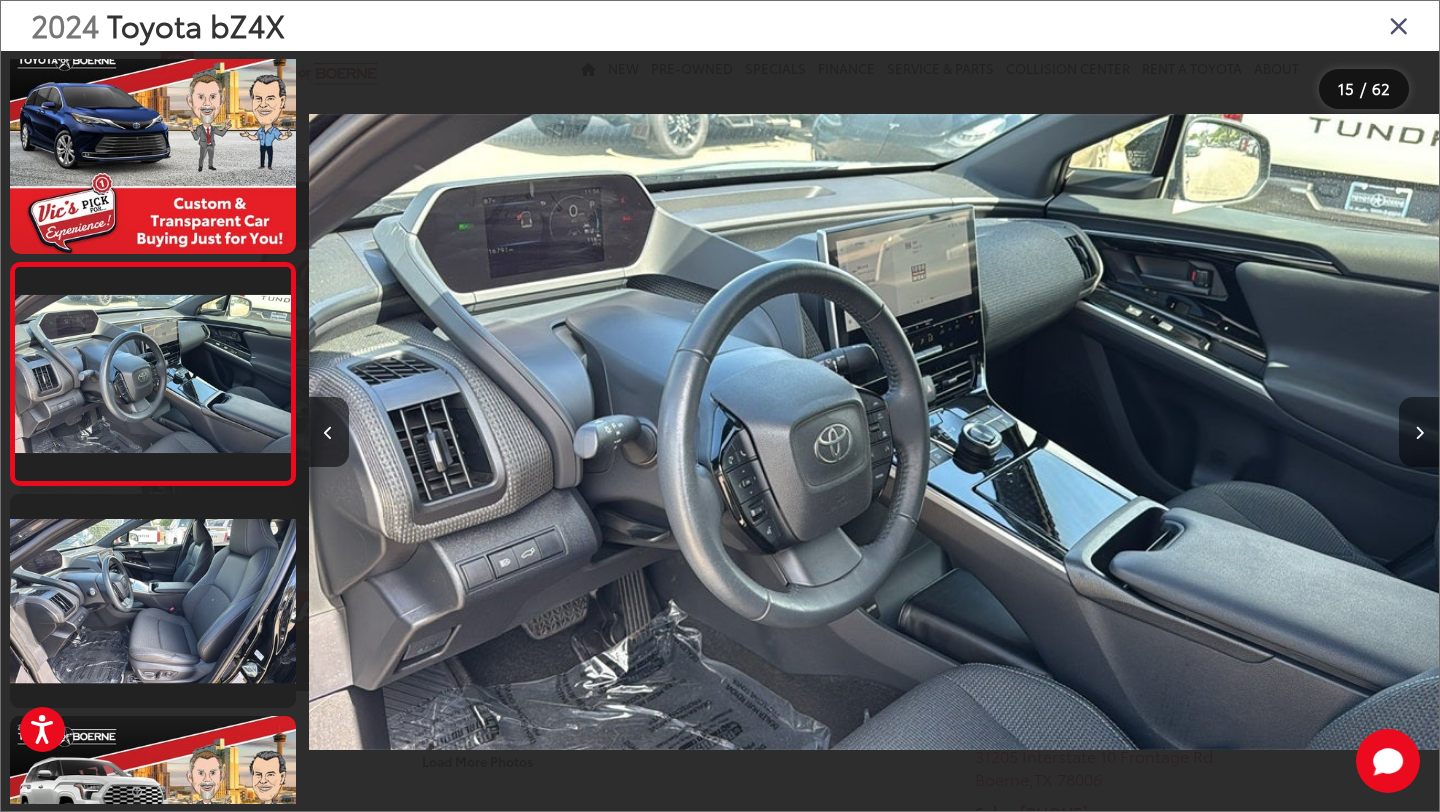 click at bounding box center (1419, 432) 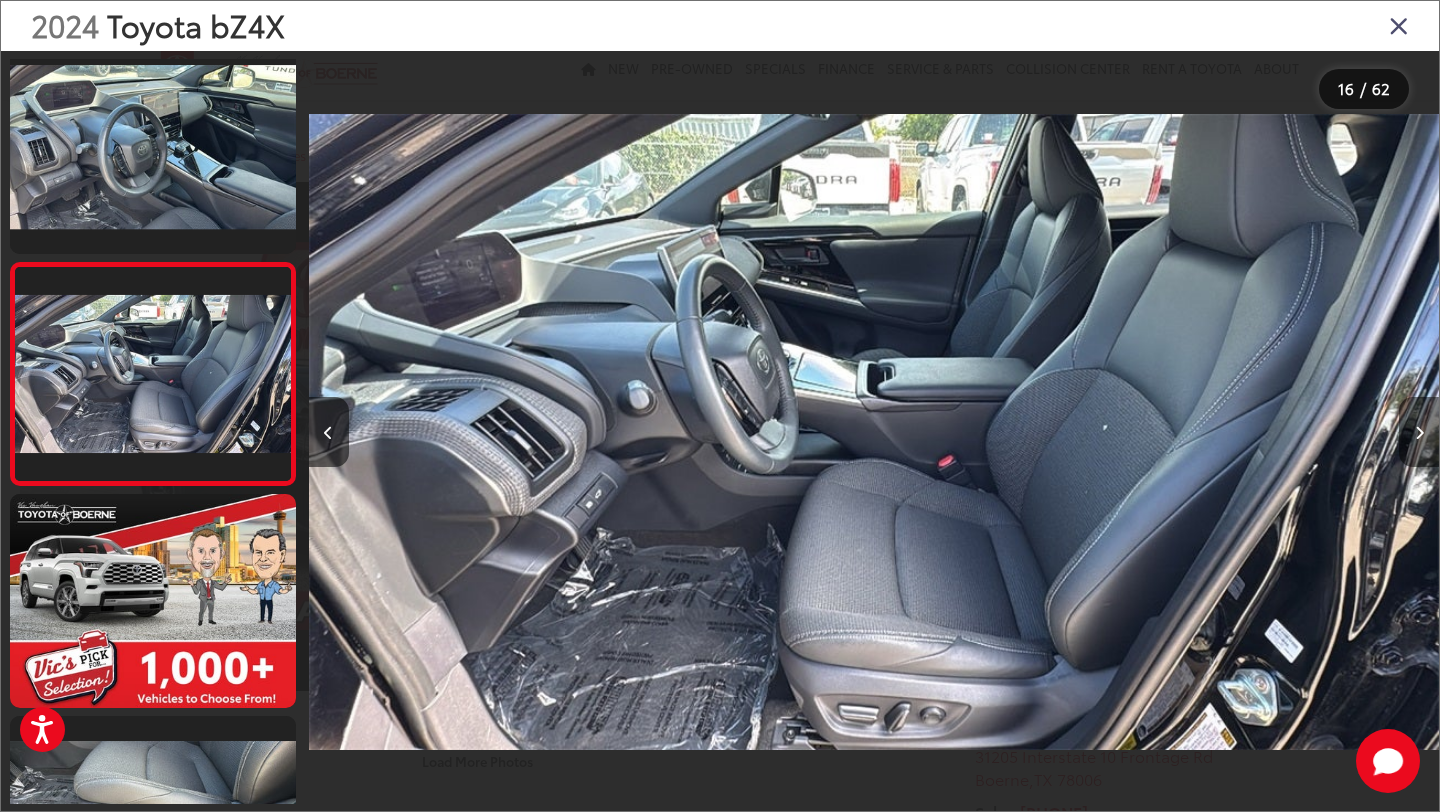 click at bounding box center (1419, 432) 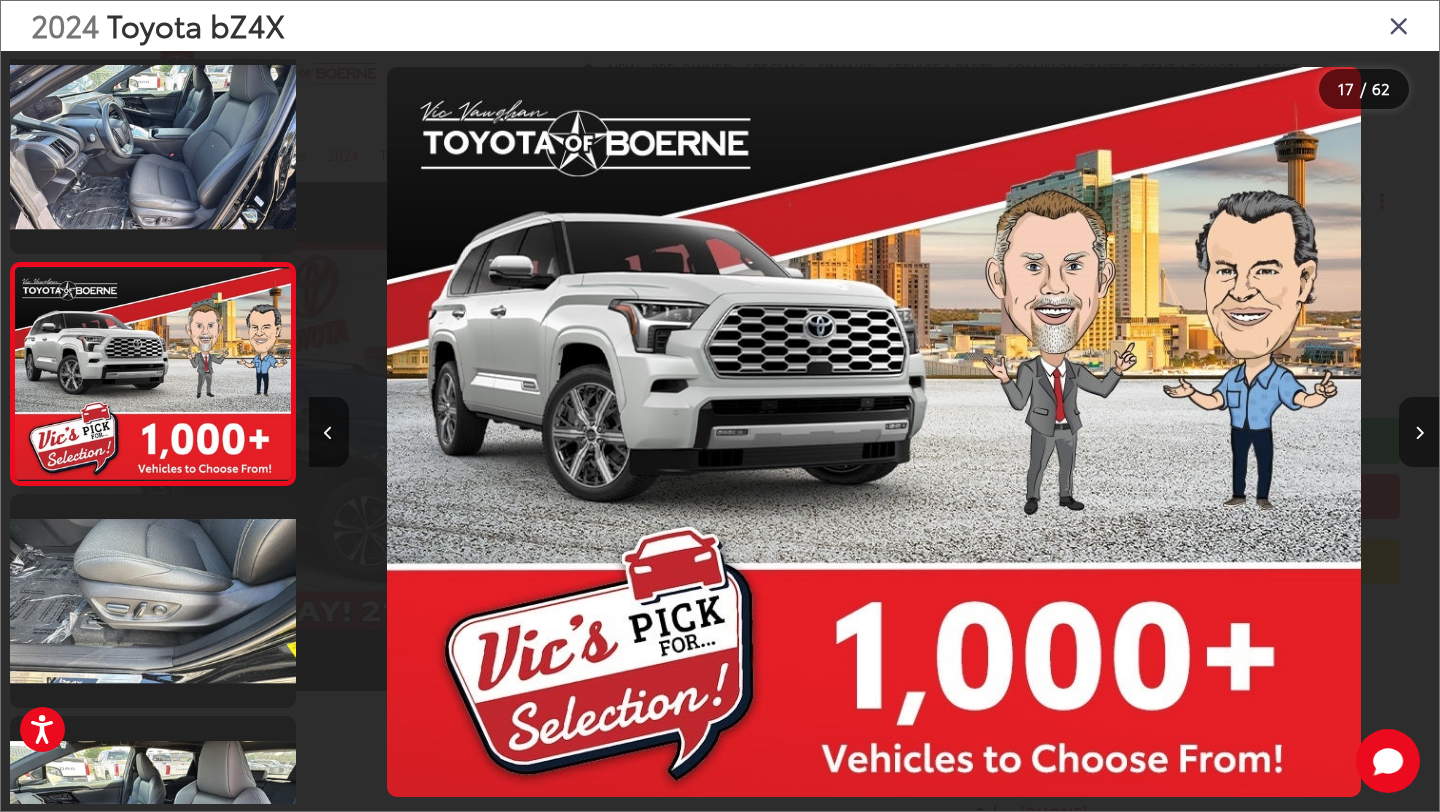 click at bounding box center (1419, 432) 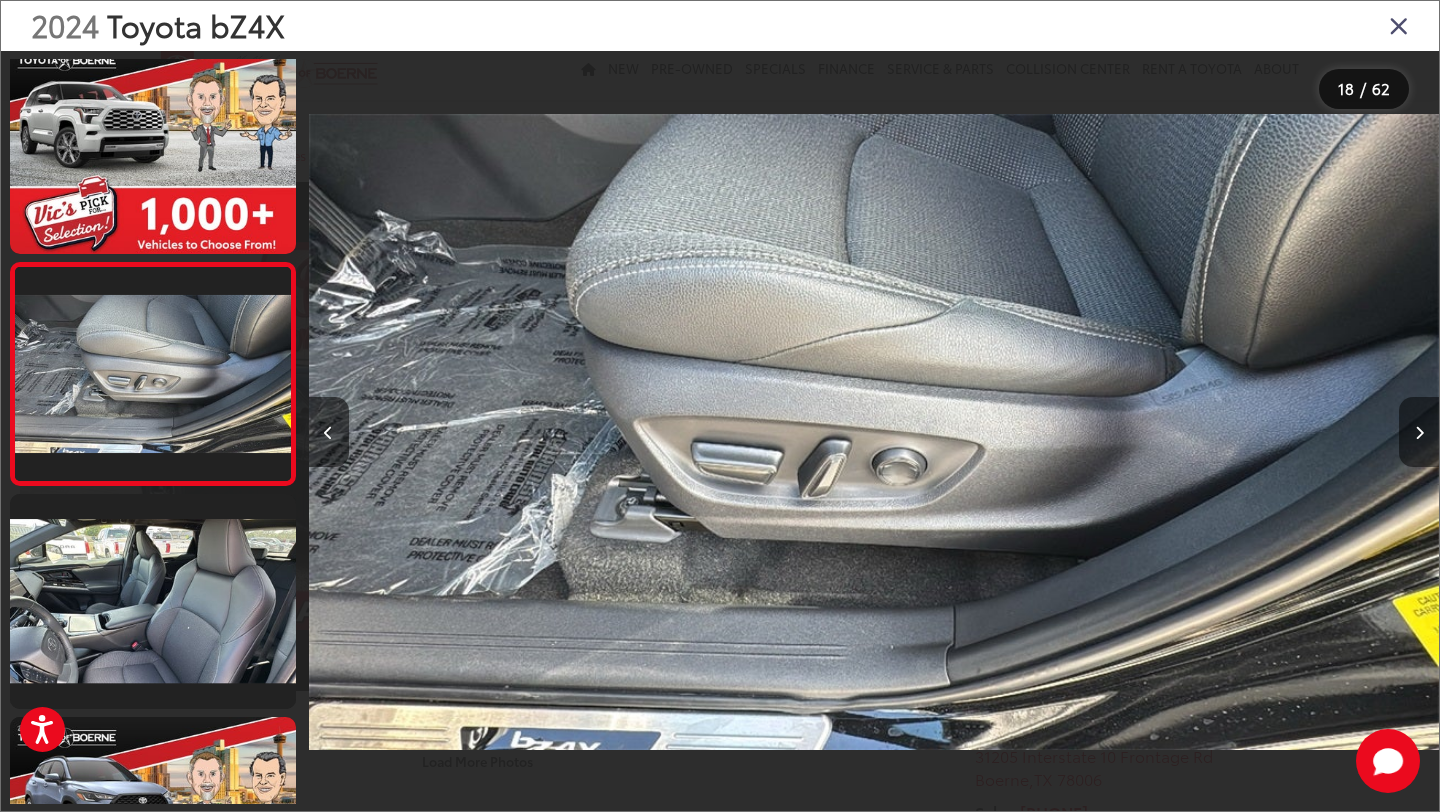 click at bounding box center (1419, 432) 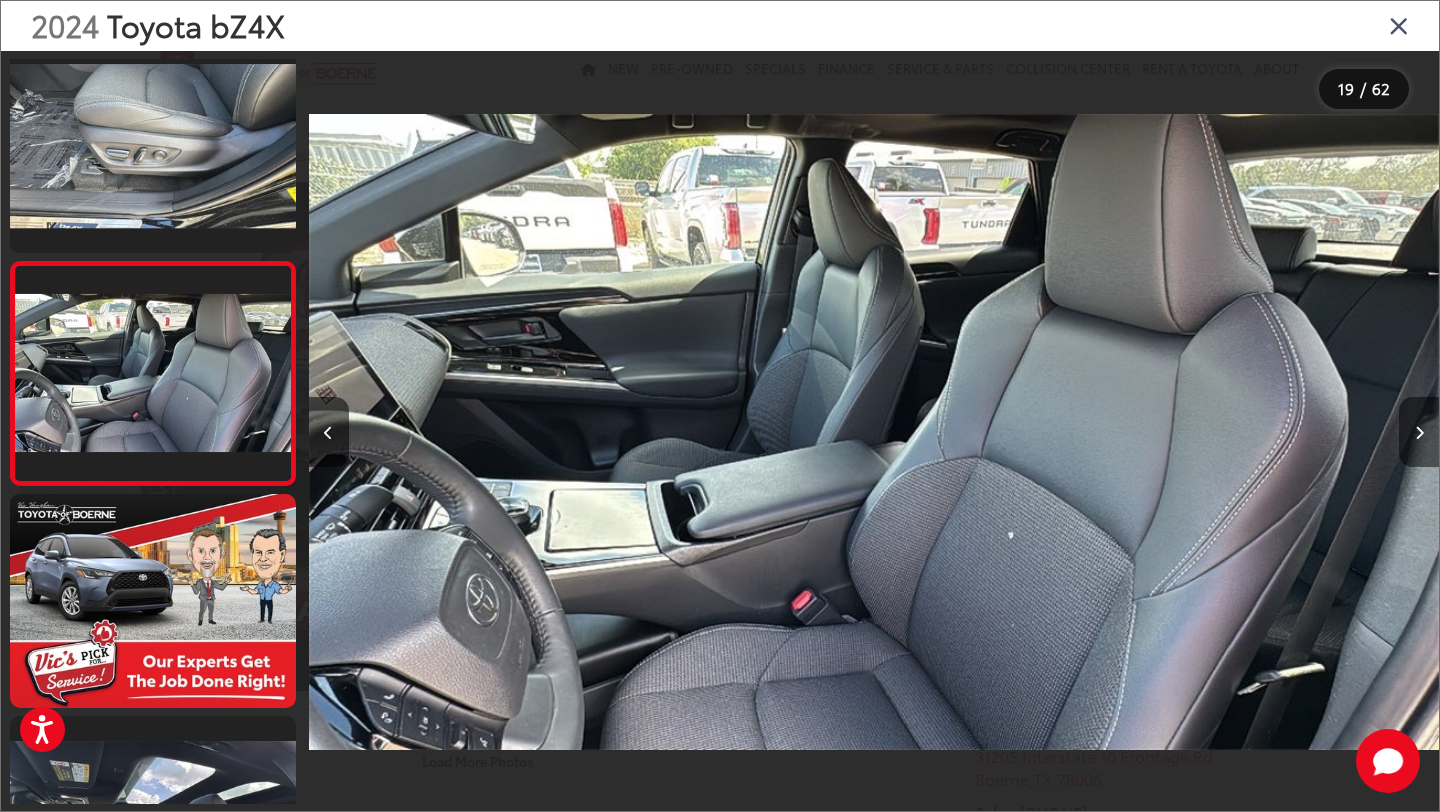 click at bounding box center (1419, 432) 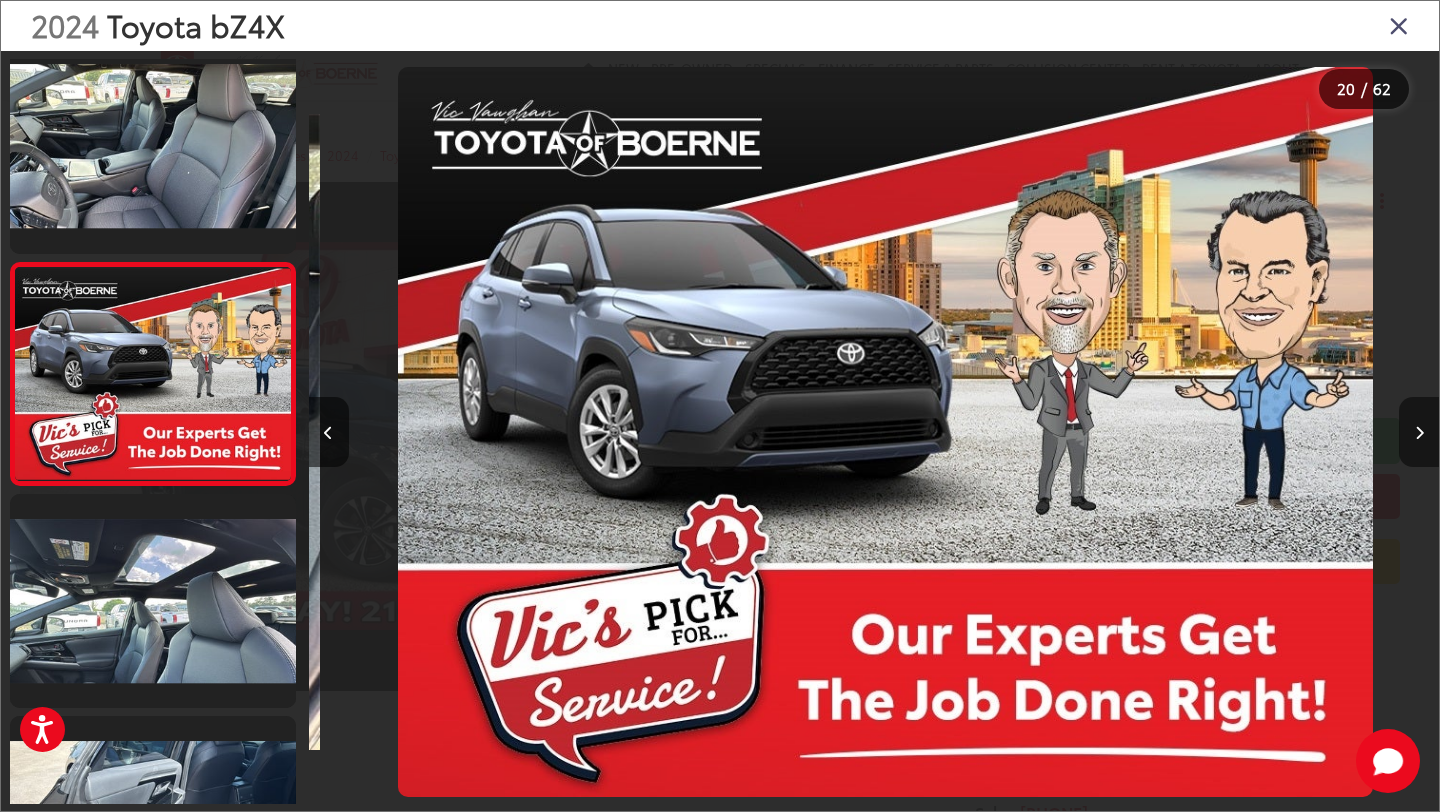 click at bounding box center [1419, 432] 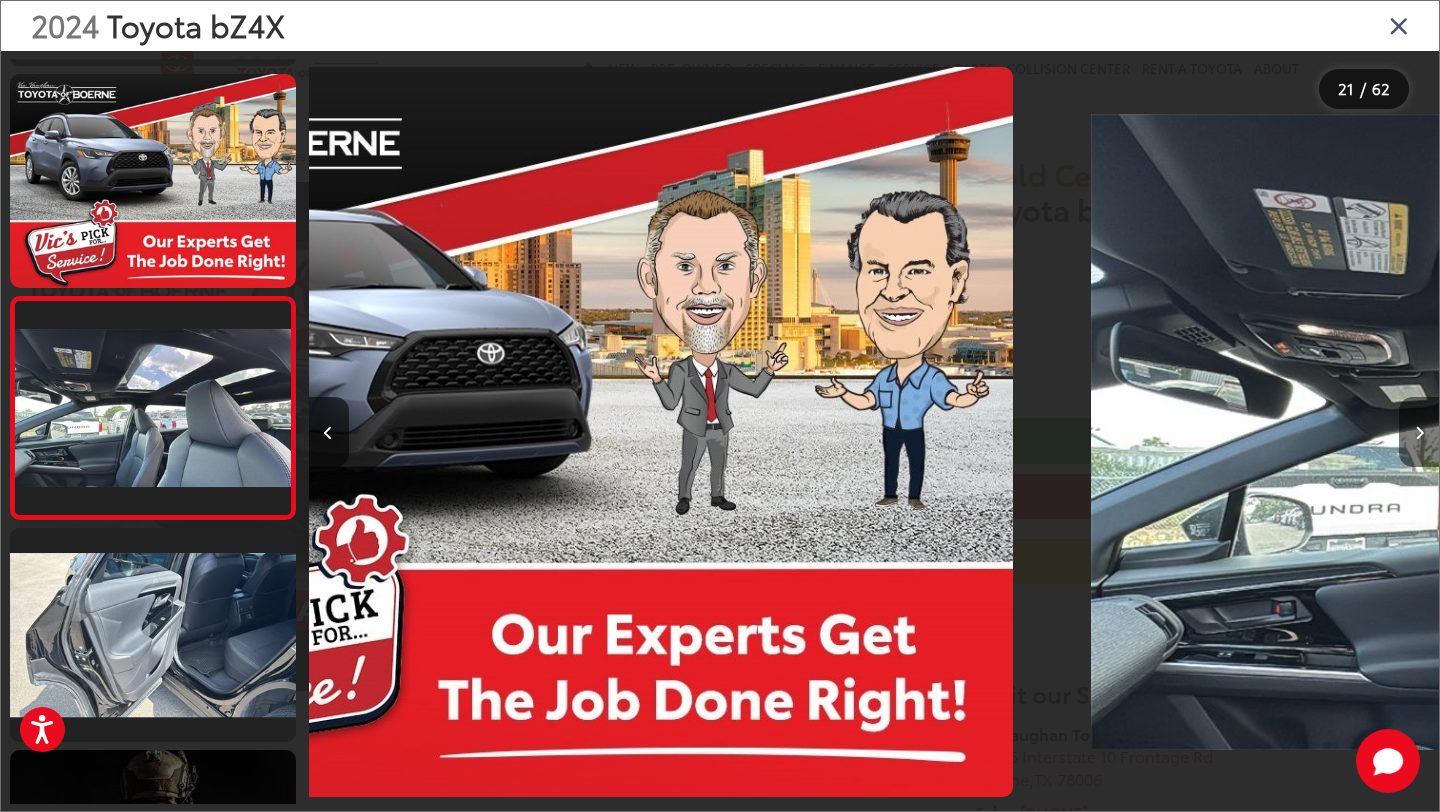 click at bounding box center [1419, 432] 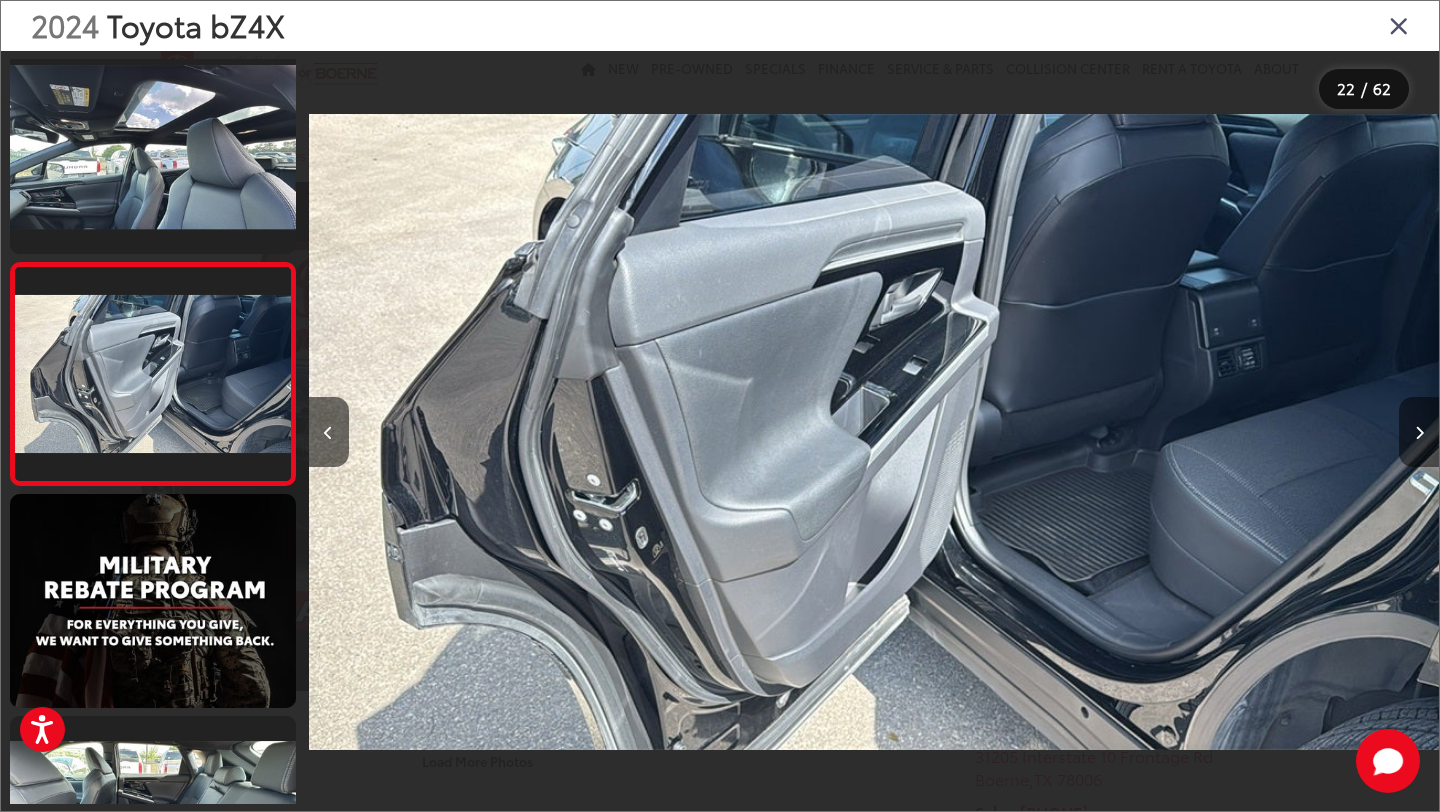 click at bounding box center [1419, 432] 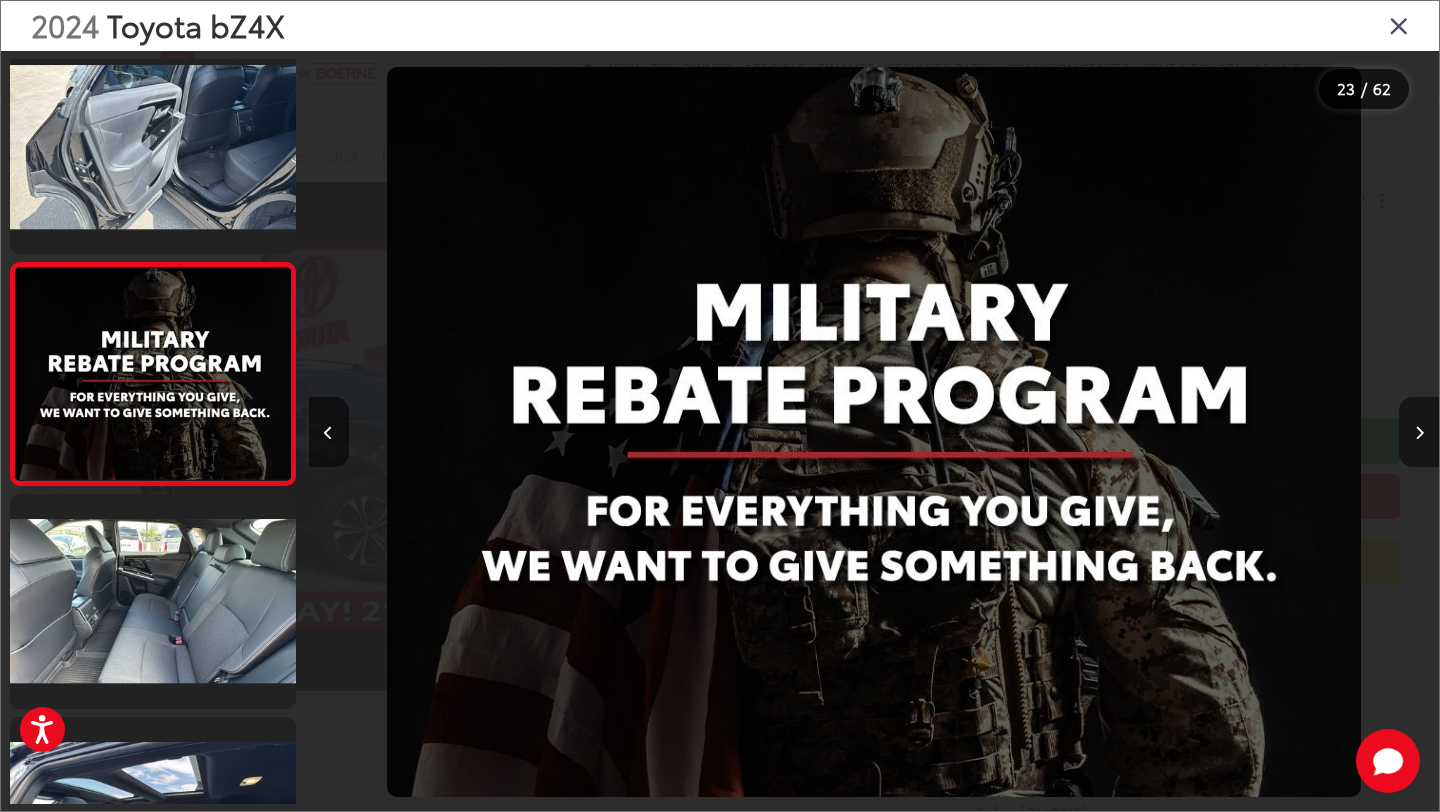 click at bounding box center [1419, 432] 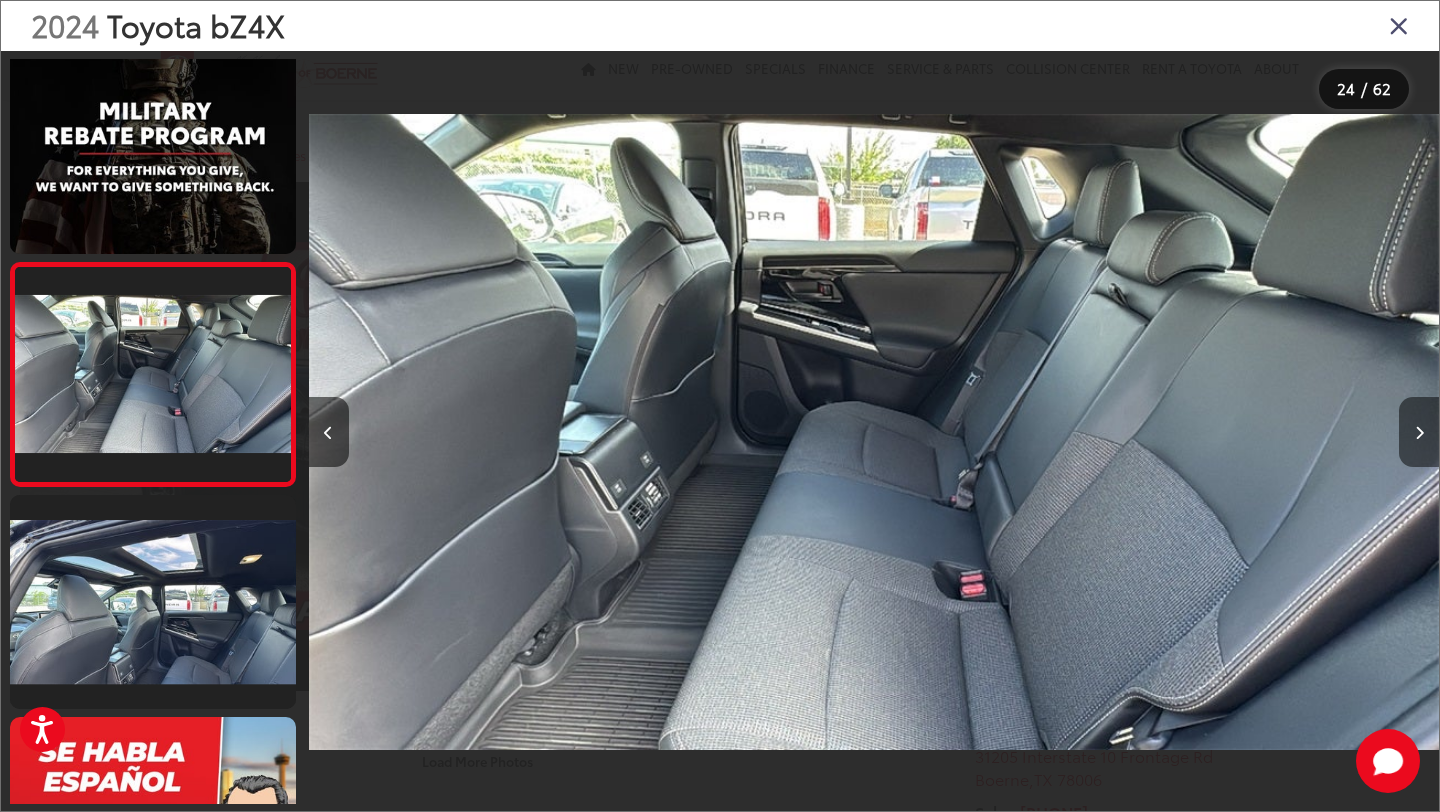click at bounding box center [1419, 432] 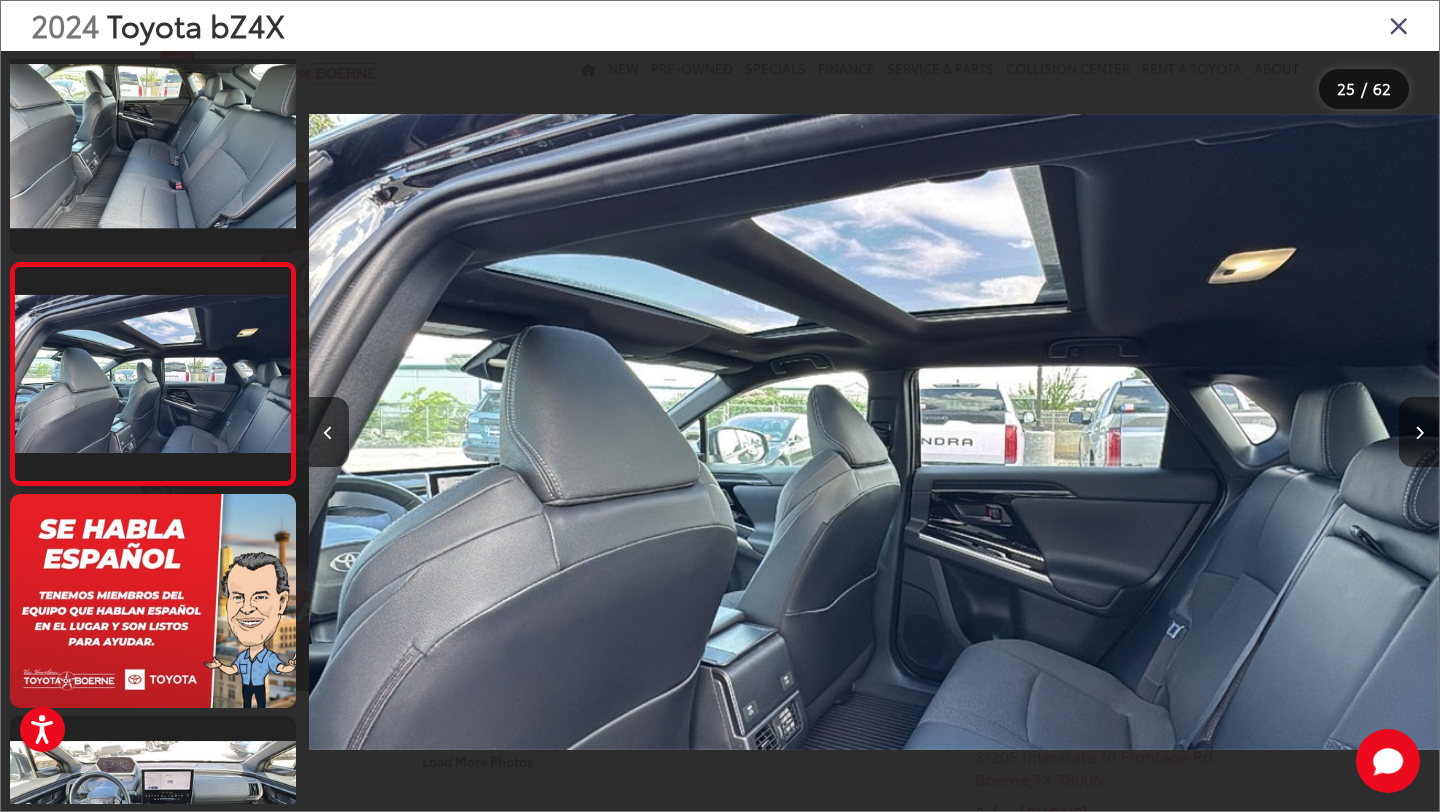 click at bounding box center (1419, 432) 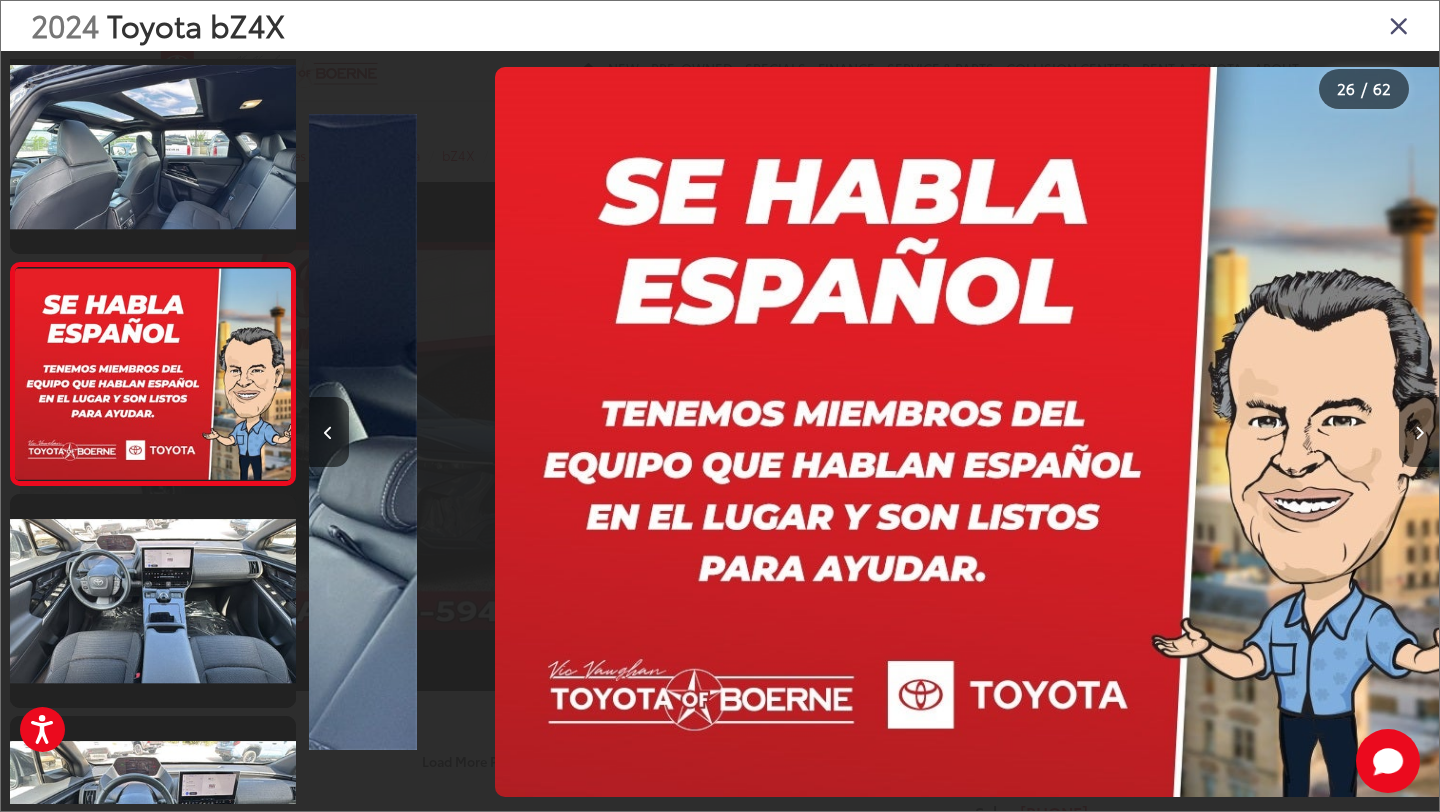 click at bounding box center [1419, 432] 